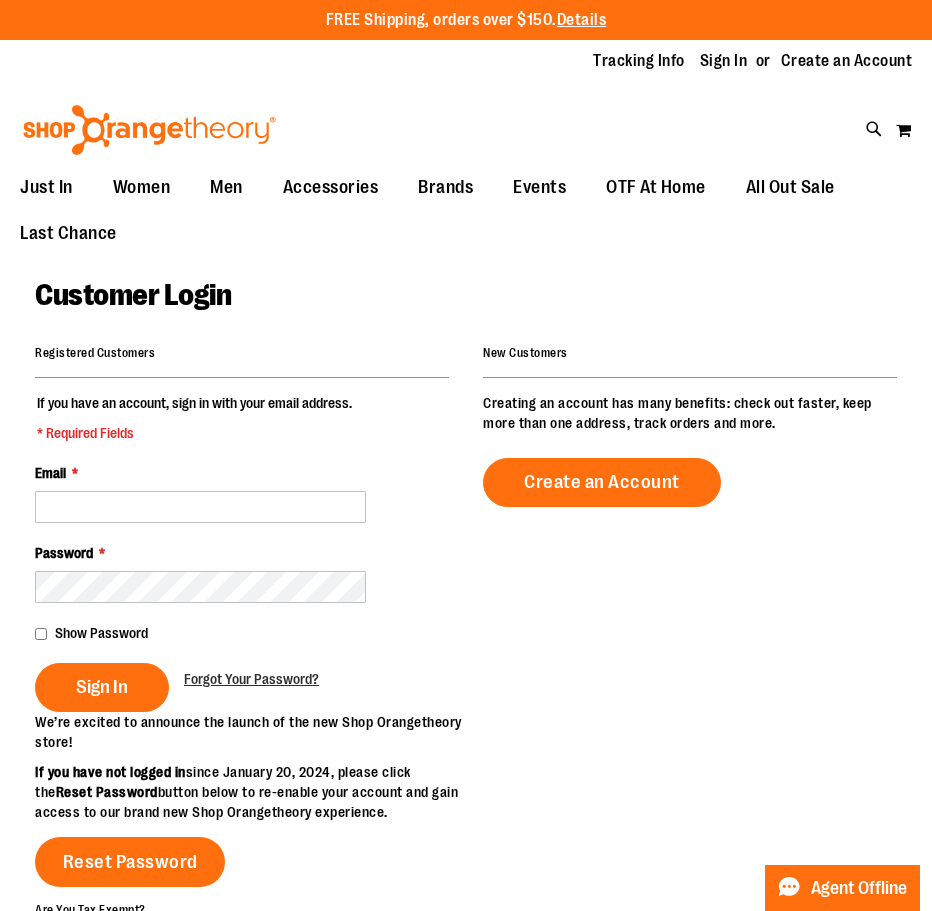 scroll, scrollTop: 0, scrollLeft: 0, axis: both 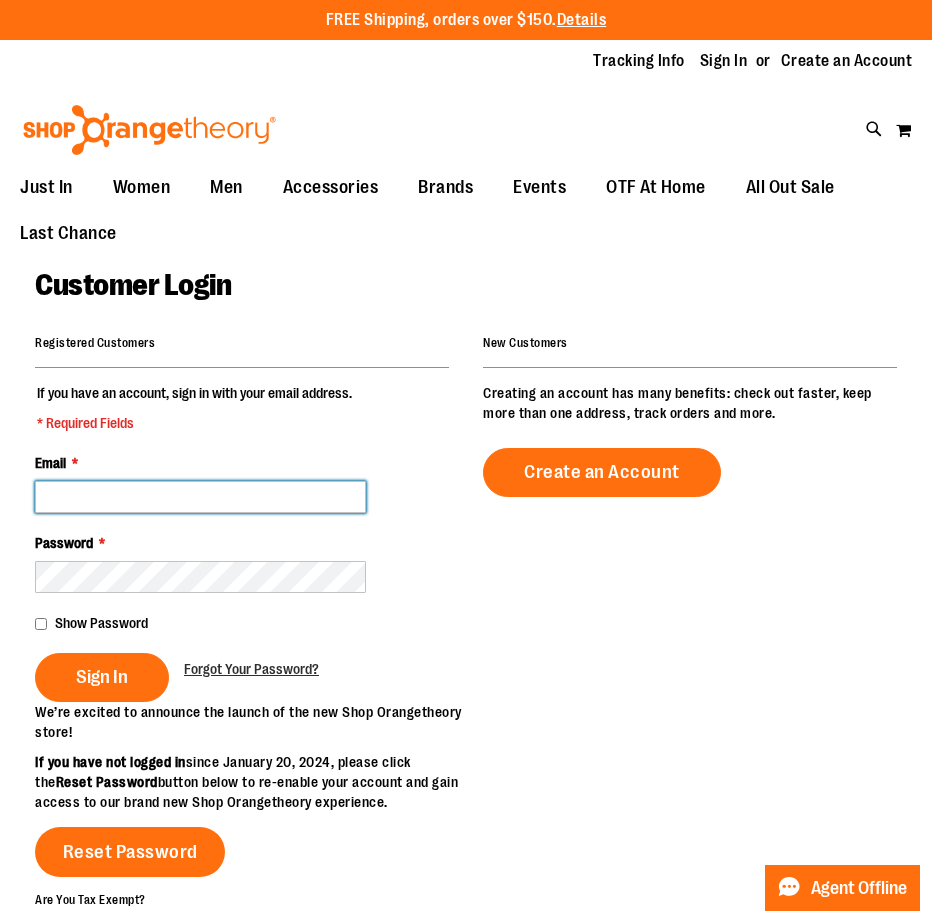 type on "**********" 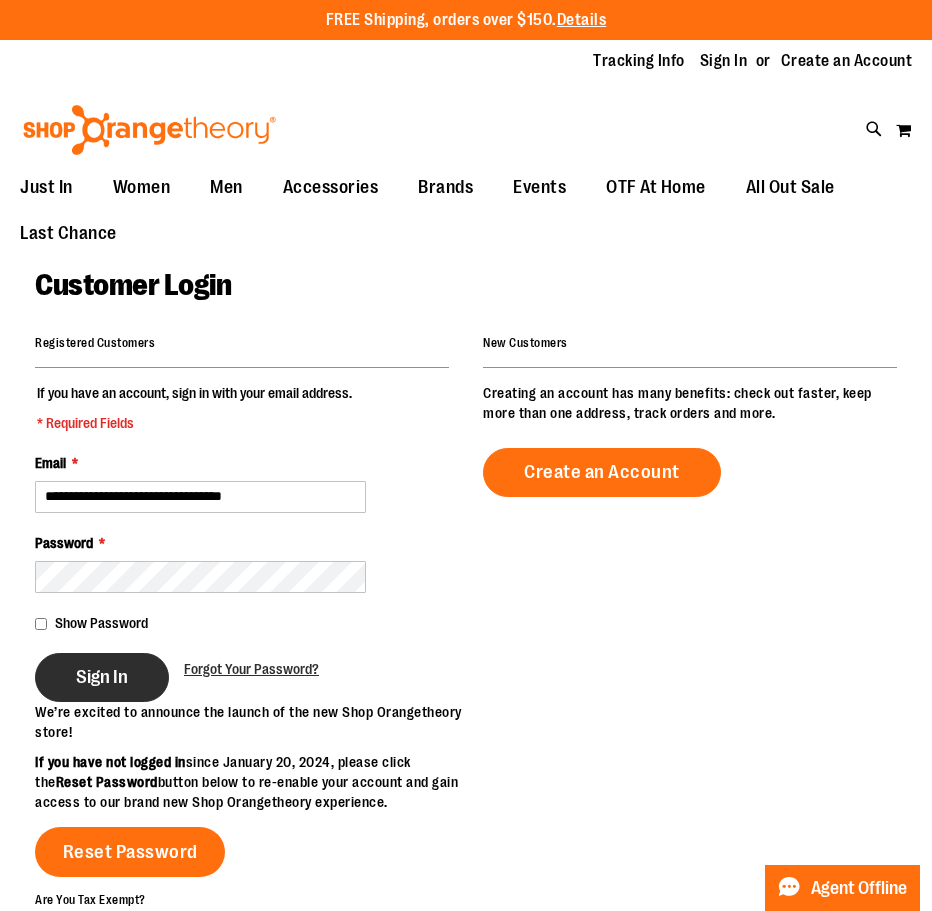 click on "Sign In" at bounding box center [102, 677] 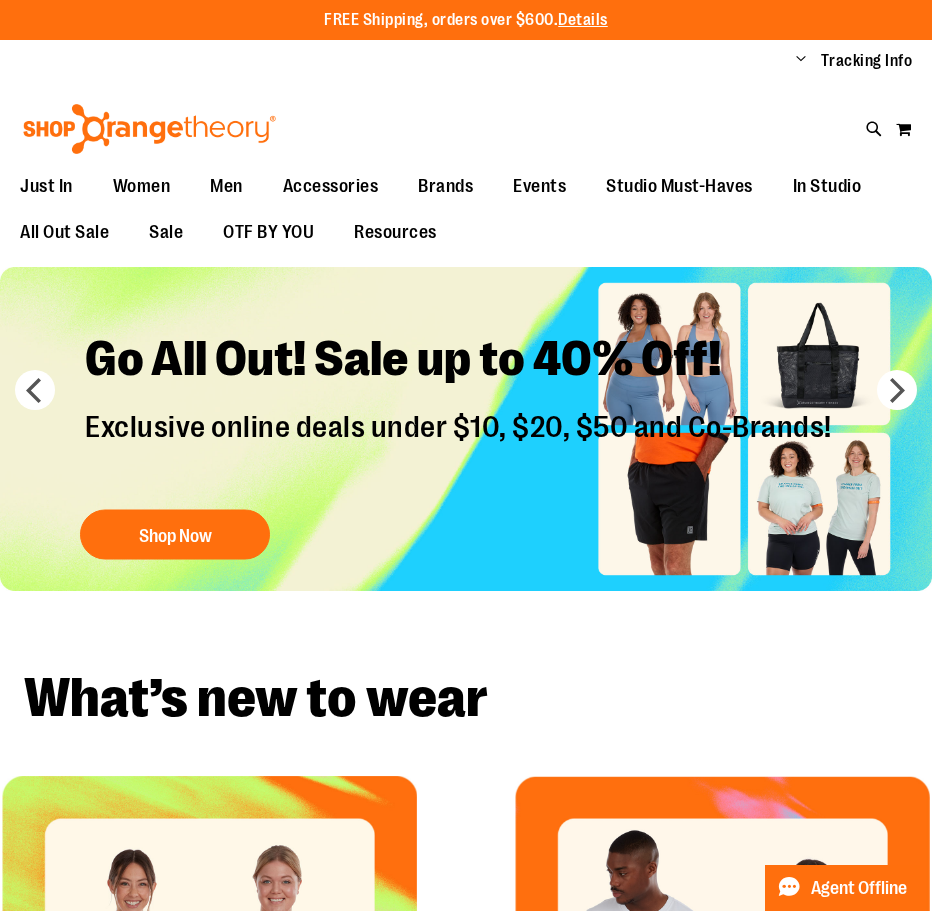 scroll, scrollTop: 0, scrollLeft: 0, axis: both 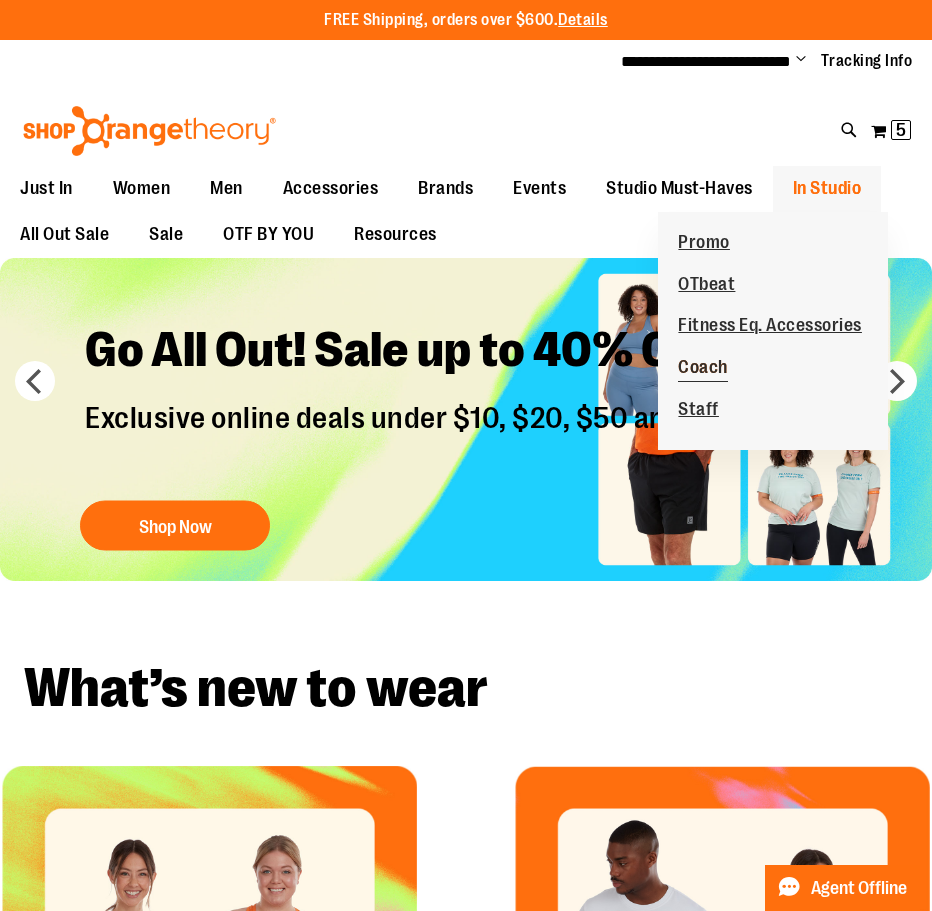 click on "Coach" at bounding box center (703, 369) 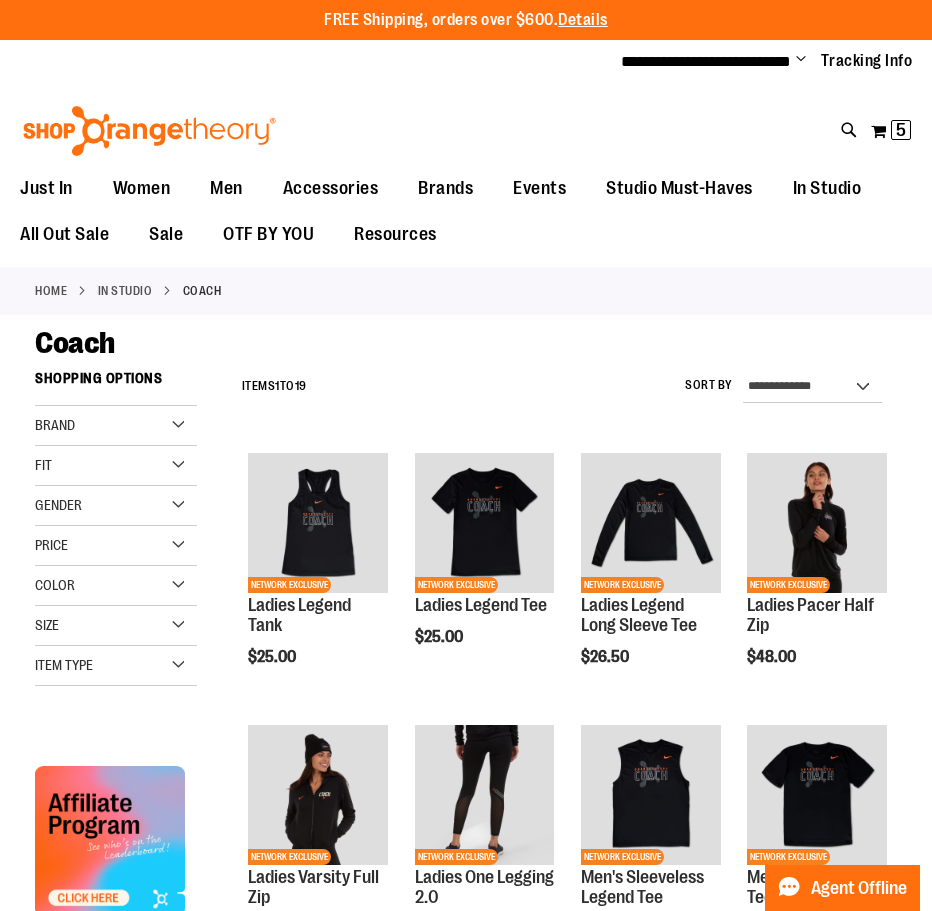 scroll, scrollTop: 0, scrollLeft: 0, axis: both 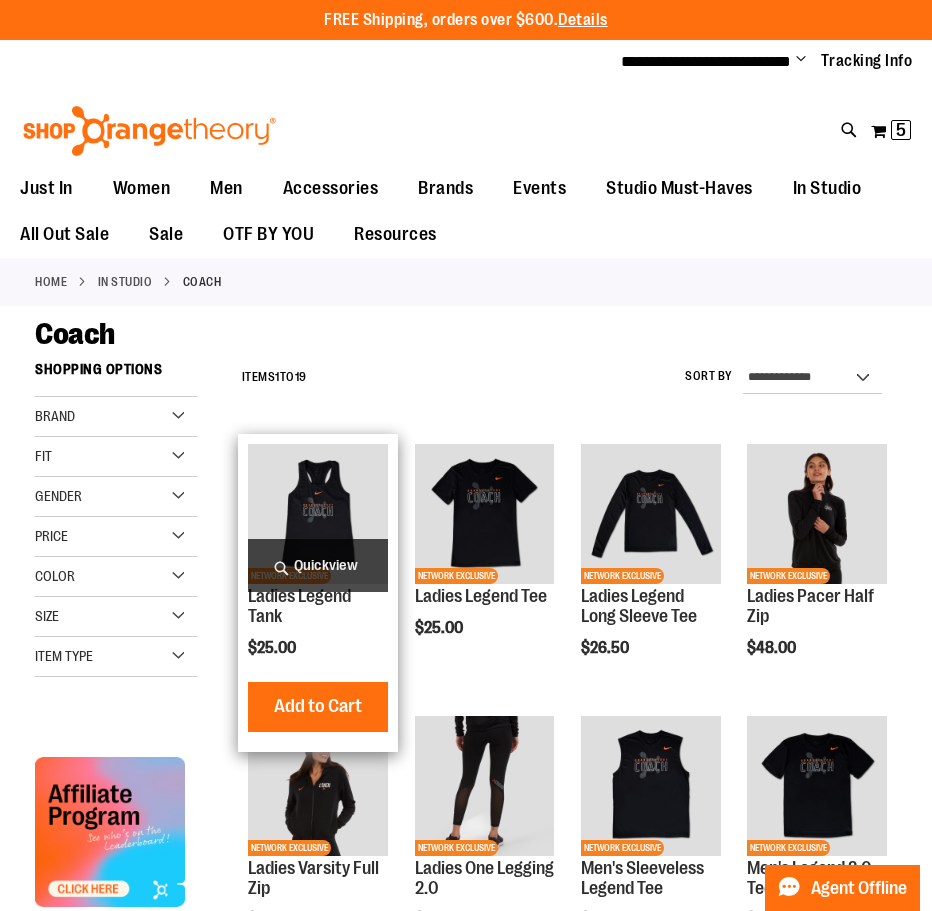 click on "Quickview" at bounding box center (318, 565) 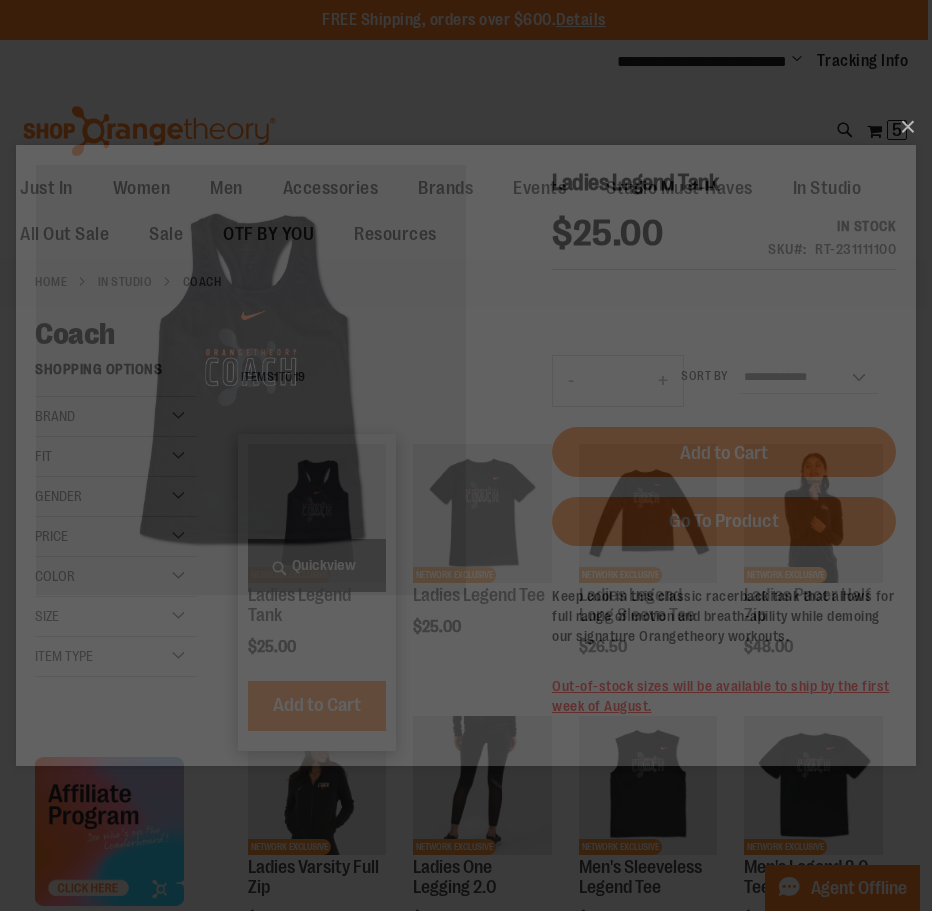 scroll, scrollTop: 0, scrollLeft: 0, axis: both 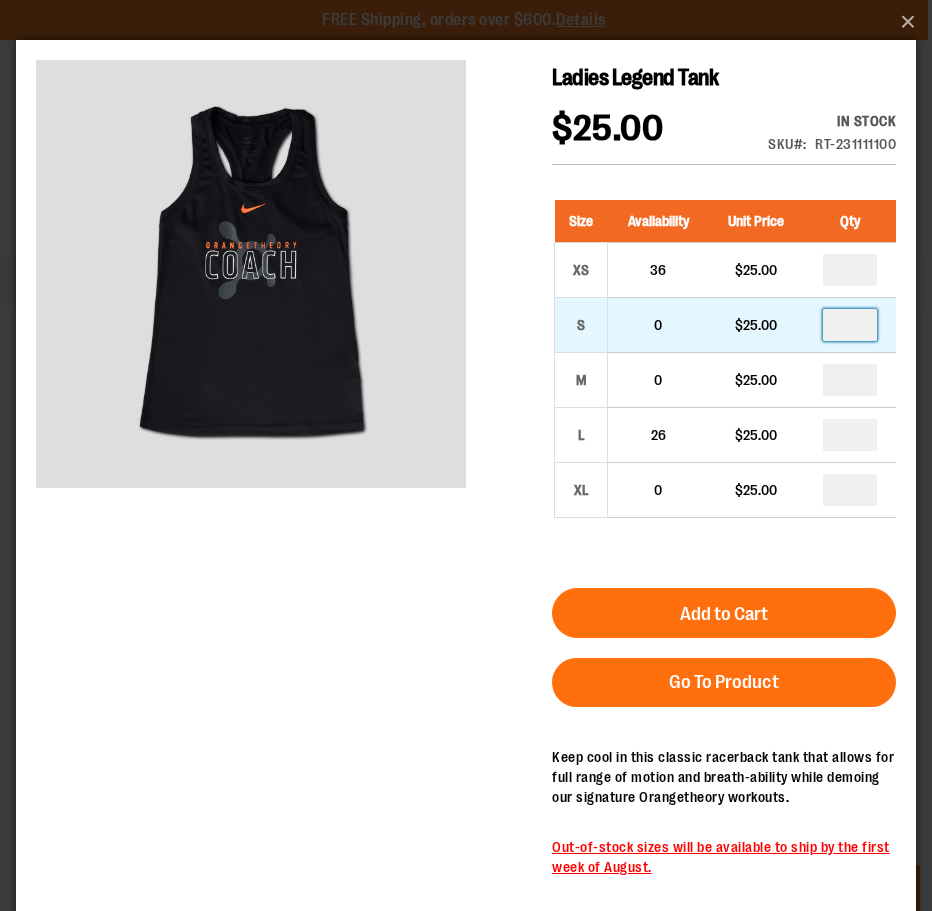 drag, startPoint x: 860, startPoint y: 324, endPoint x: 841, endPoint y: 324, distance: 19 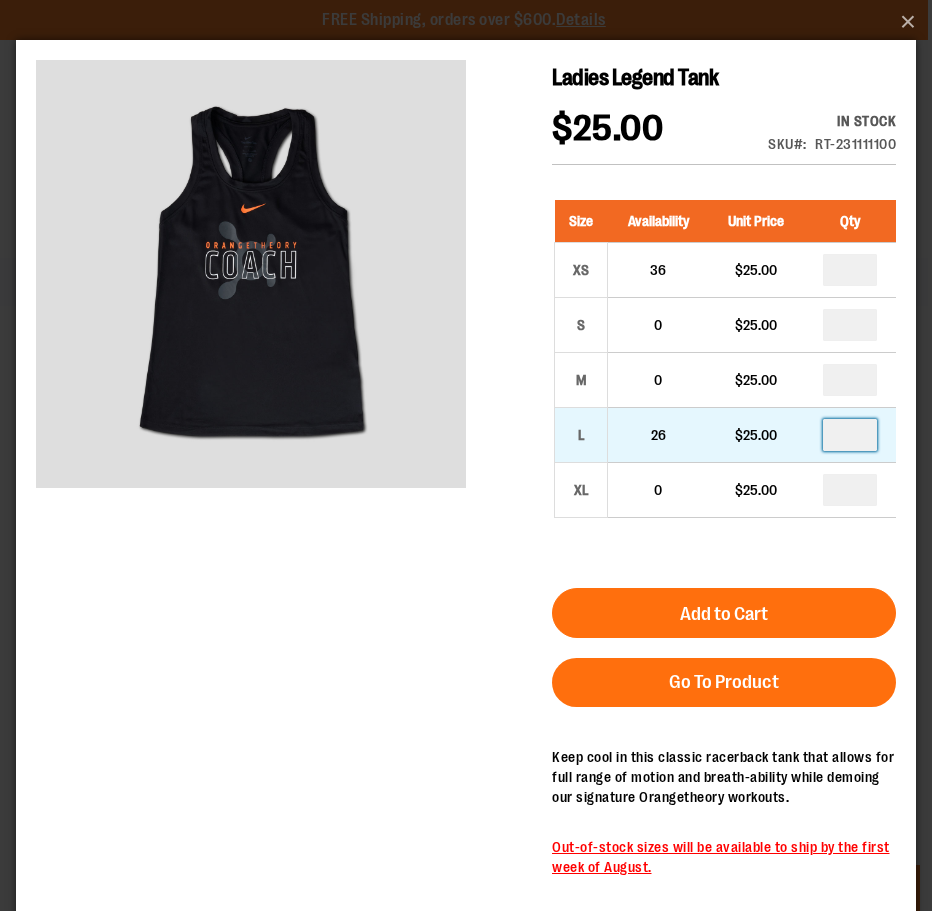 type on "*" 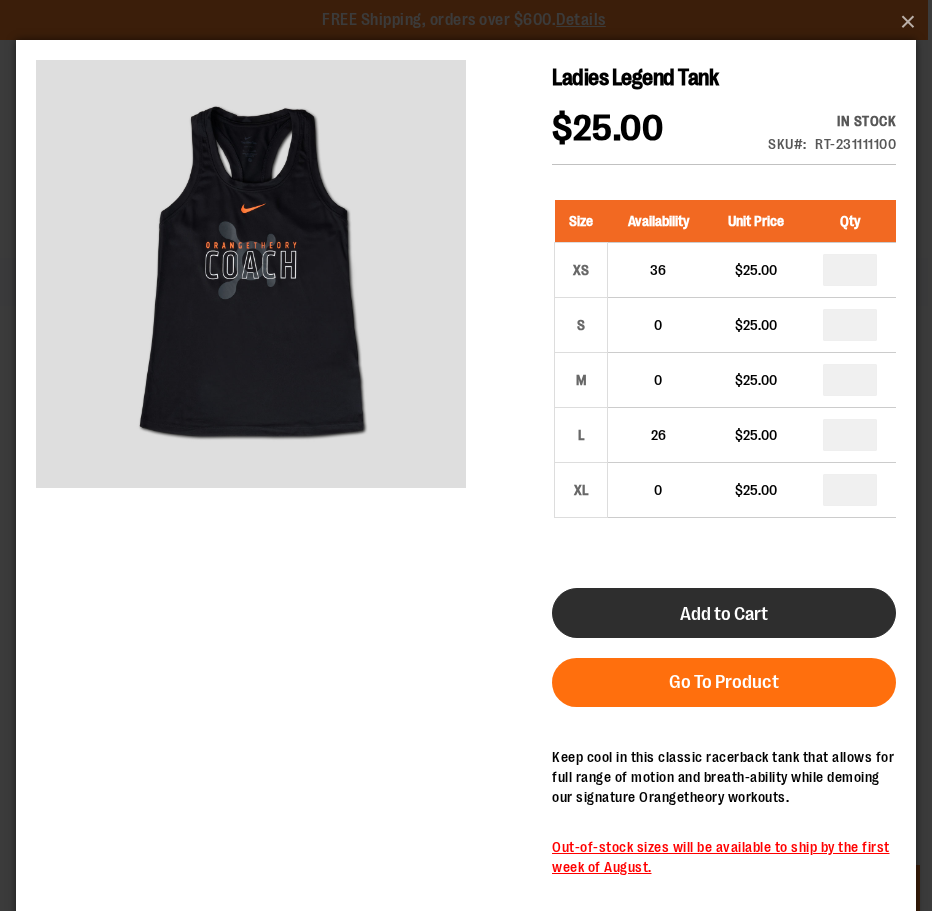 click on "Add to Cart" at bounding box center [724, 613] 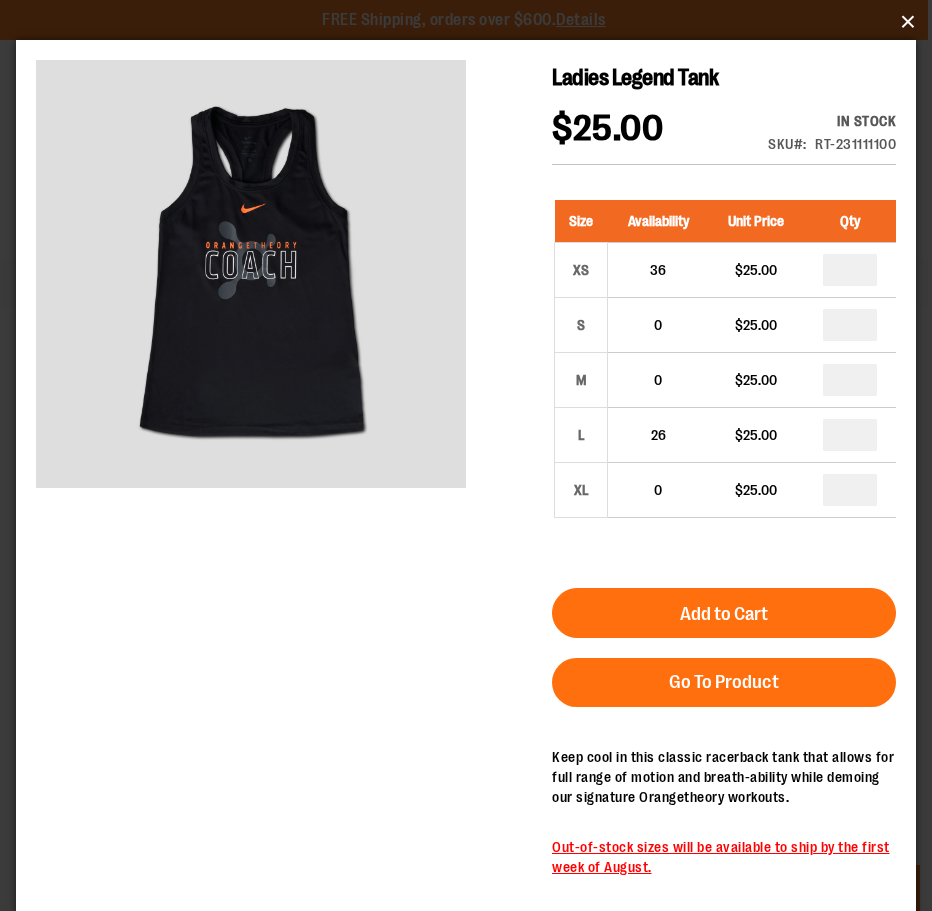 click on "×" at bounding box center [472, 22] 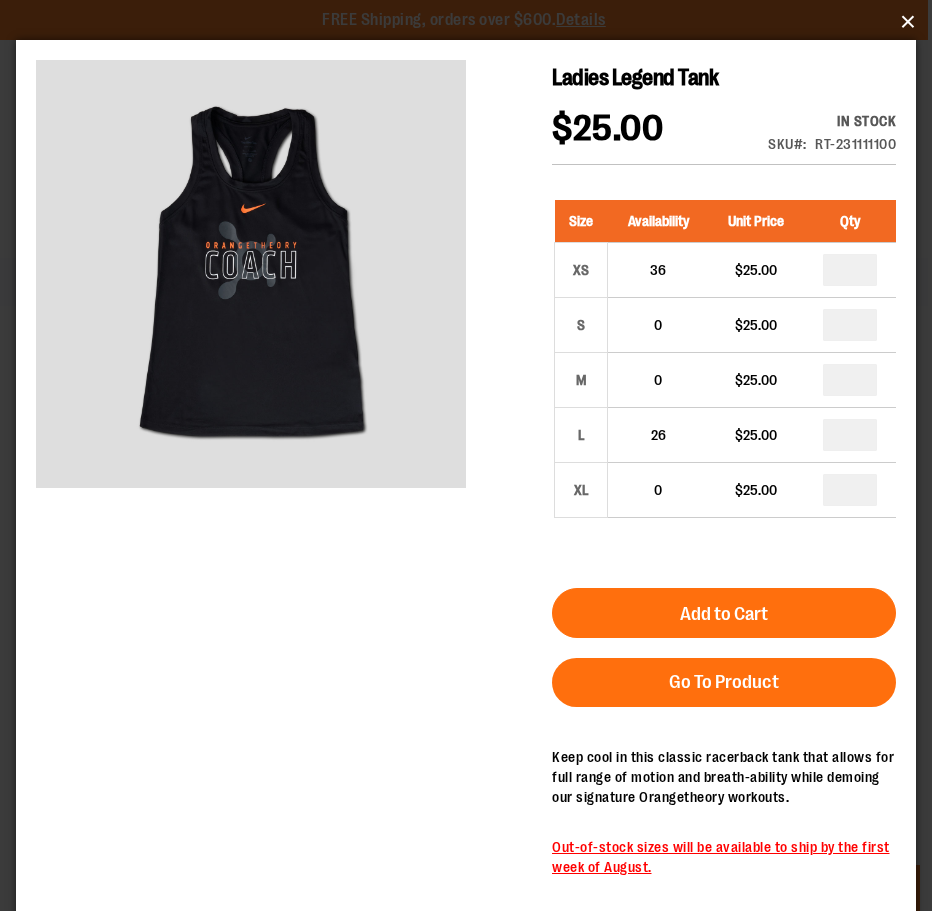 click on "×" at bounding box center (472, 22) 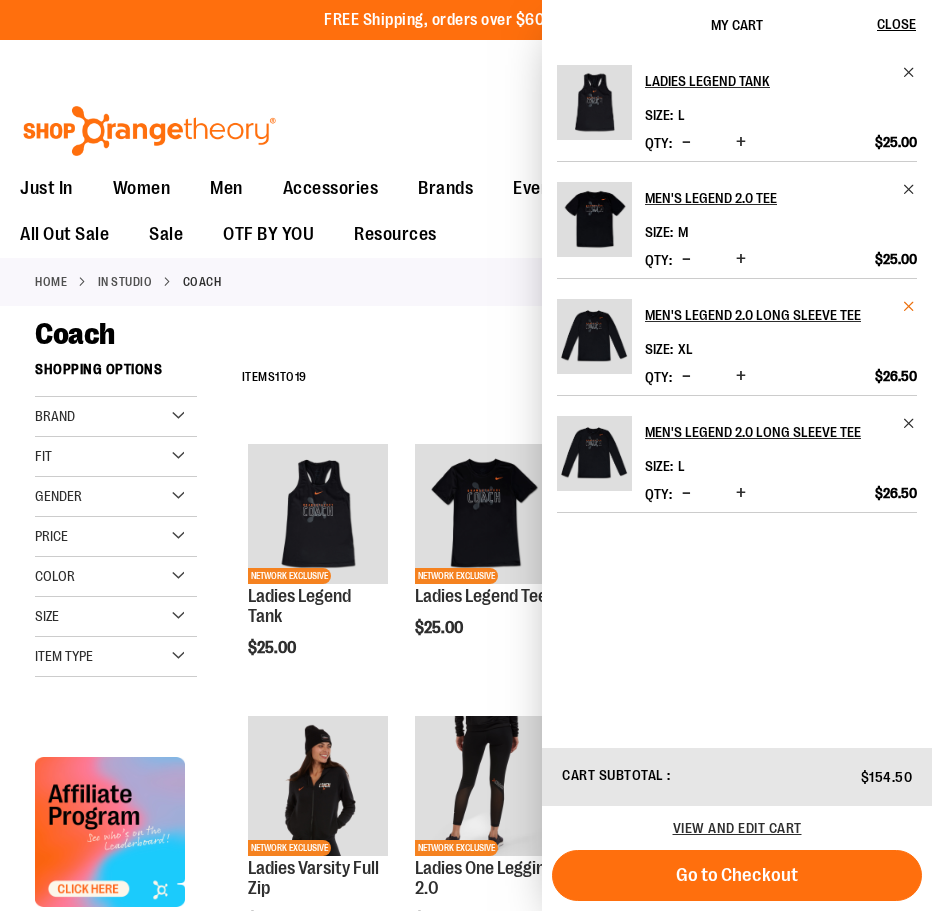 click at bounding box center (909, 306) 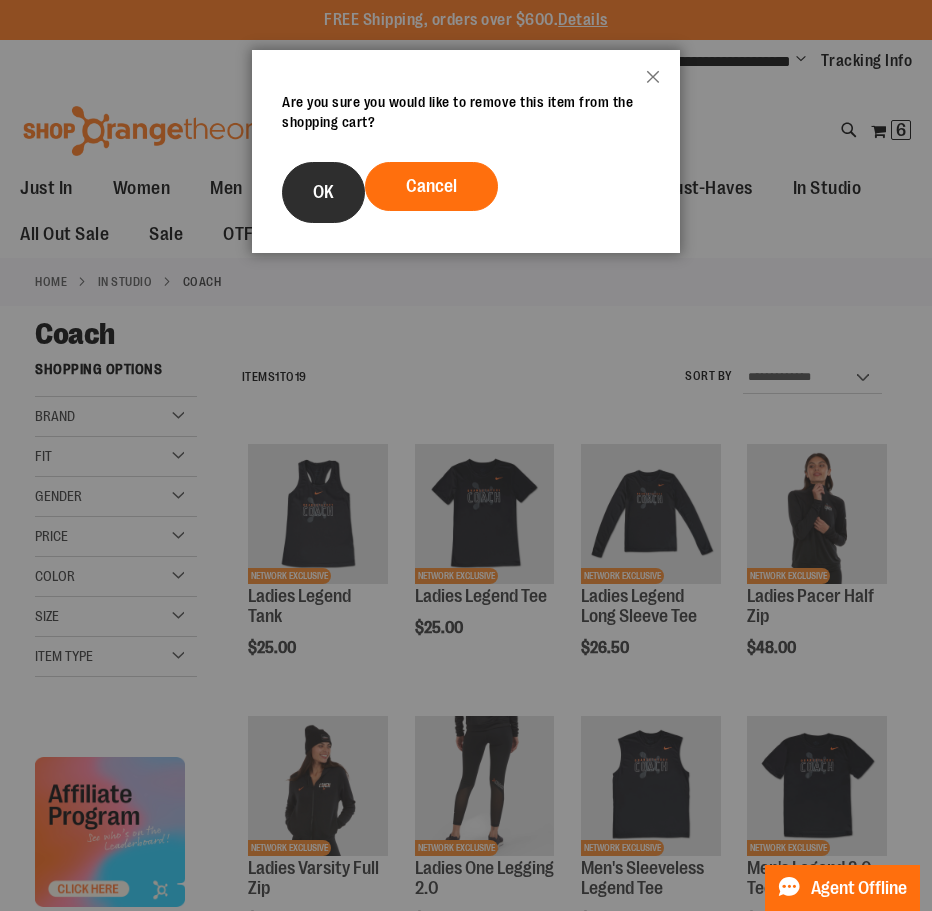 click on "OK" at bounding box center (323, 192) 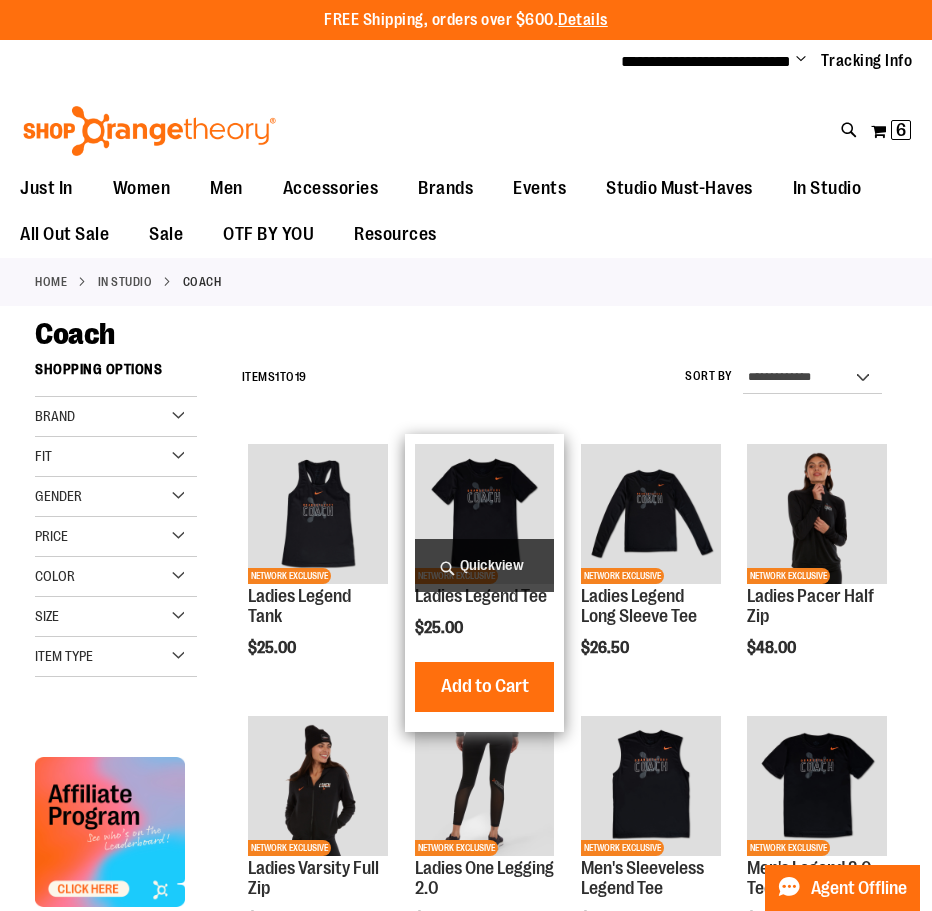 click on "Quickview" at bounding box center (485, 565) 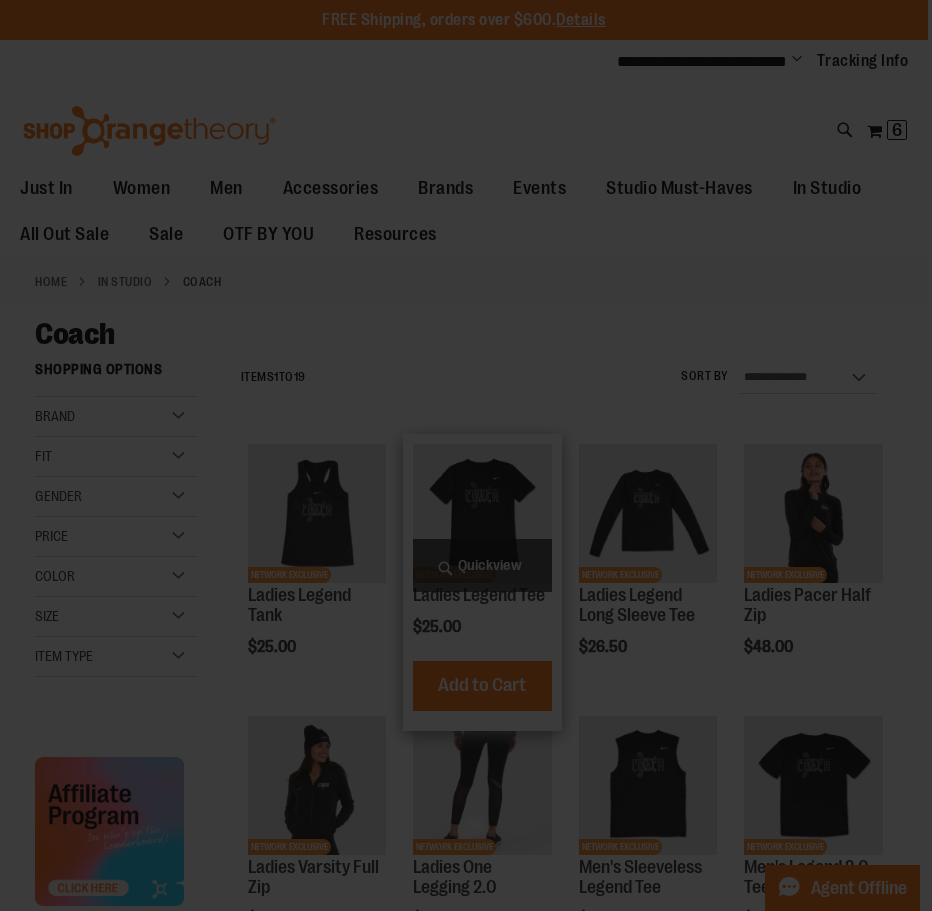 scroll, scrollTop: 0, scrollLeft: 0, axis: both 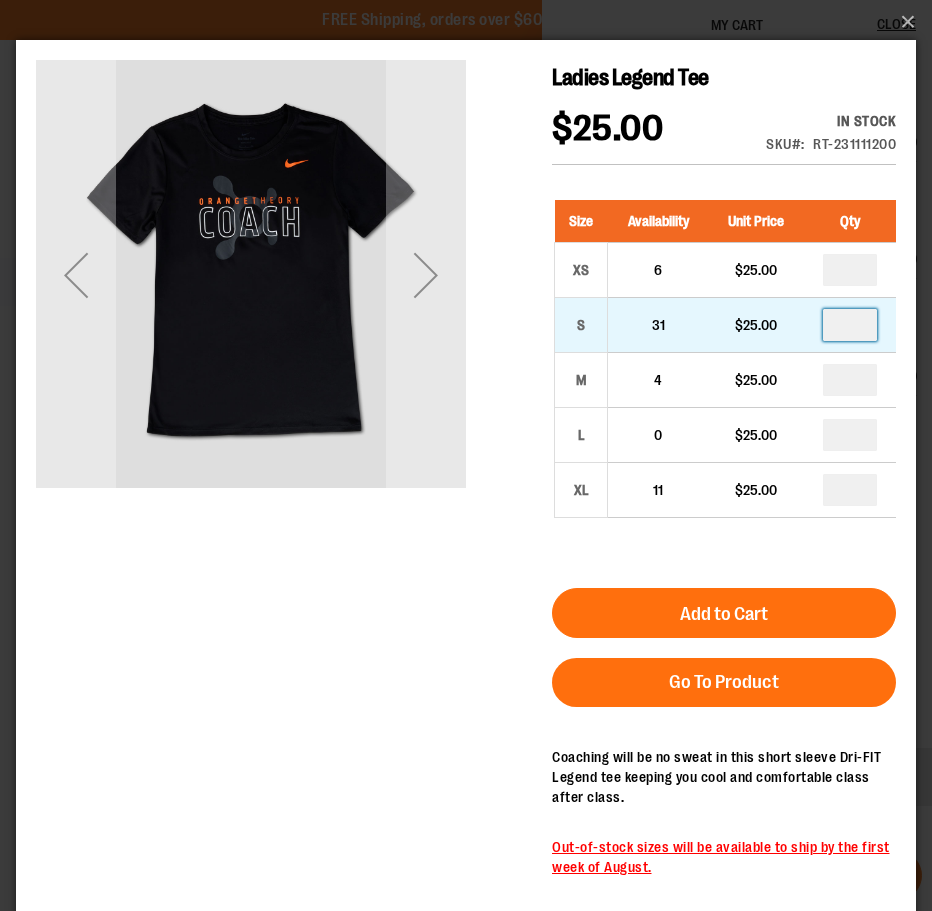 type 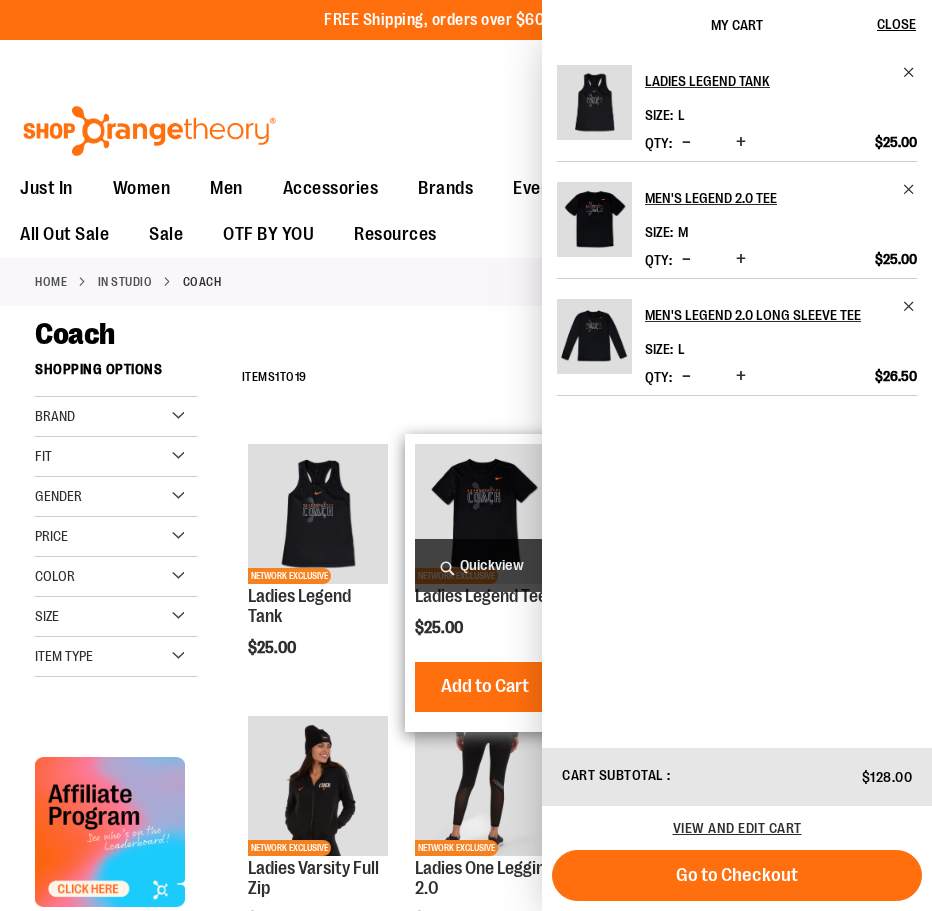 click on "Quickview" at bounding box center [485, 565] 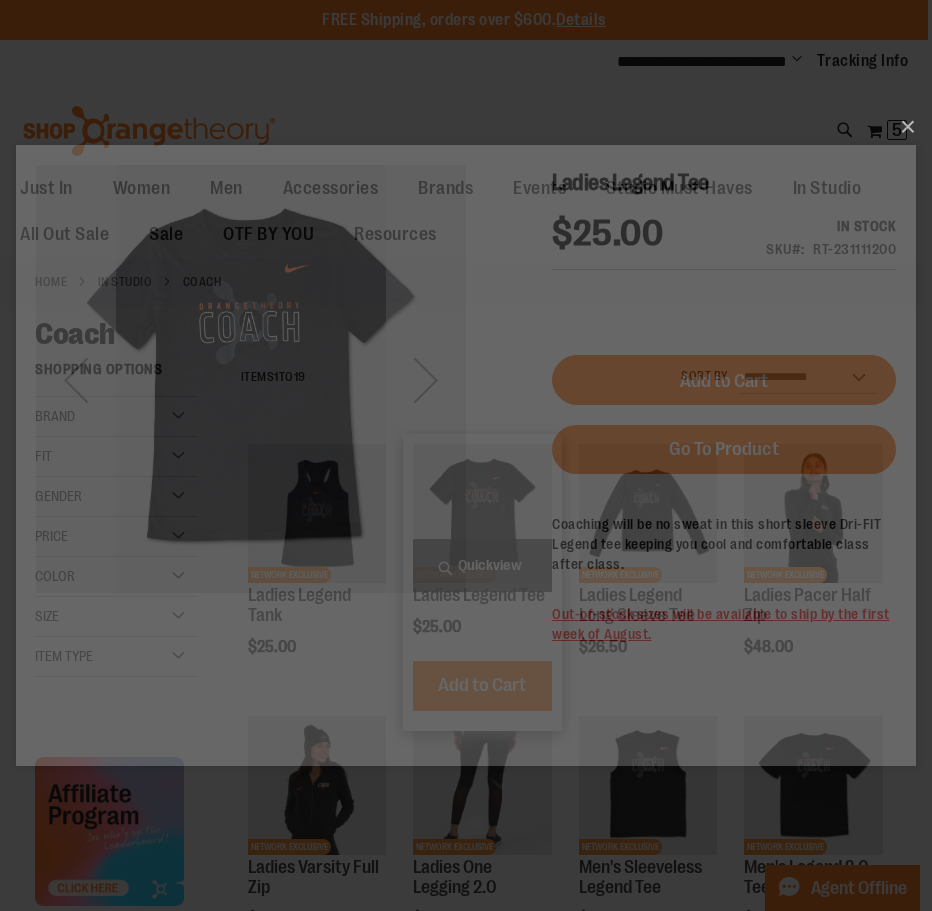 scroll, scrollTop: 0, scrollLeft: 0, axis: both 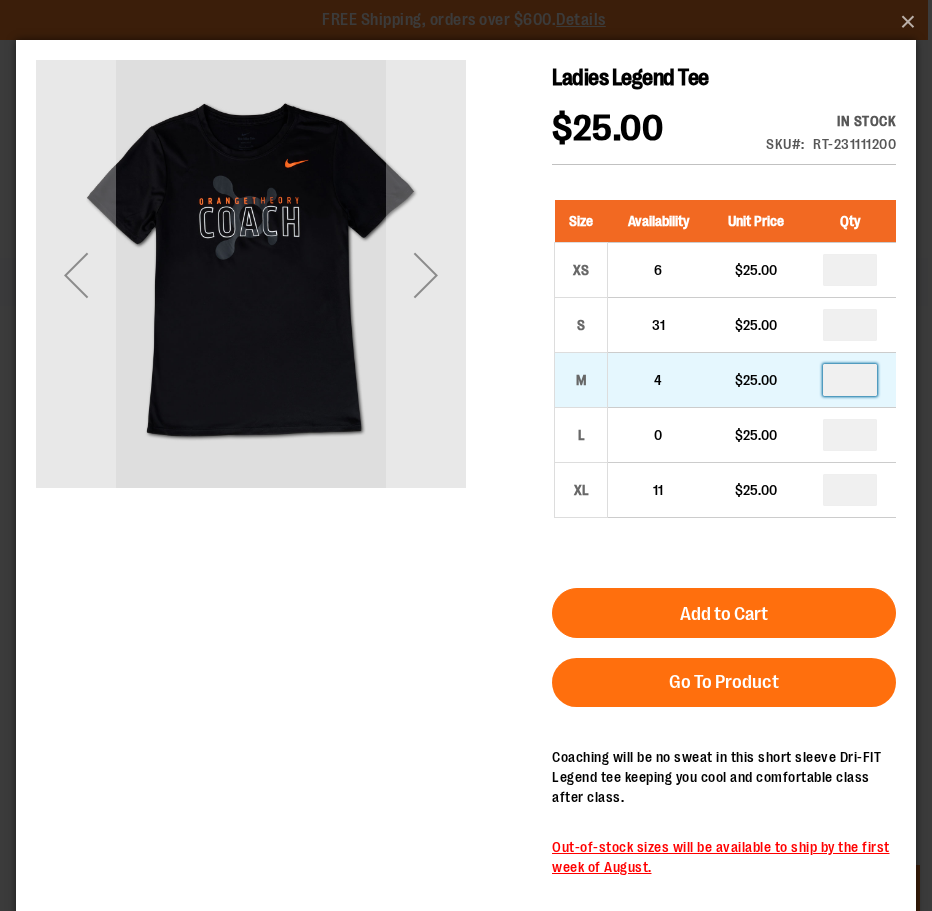 type 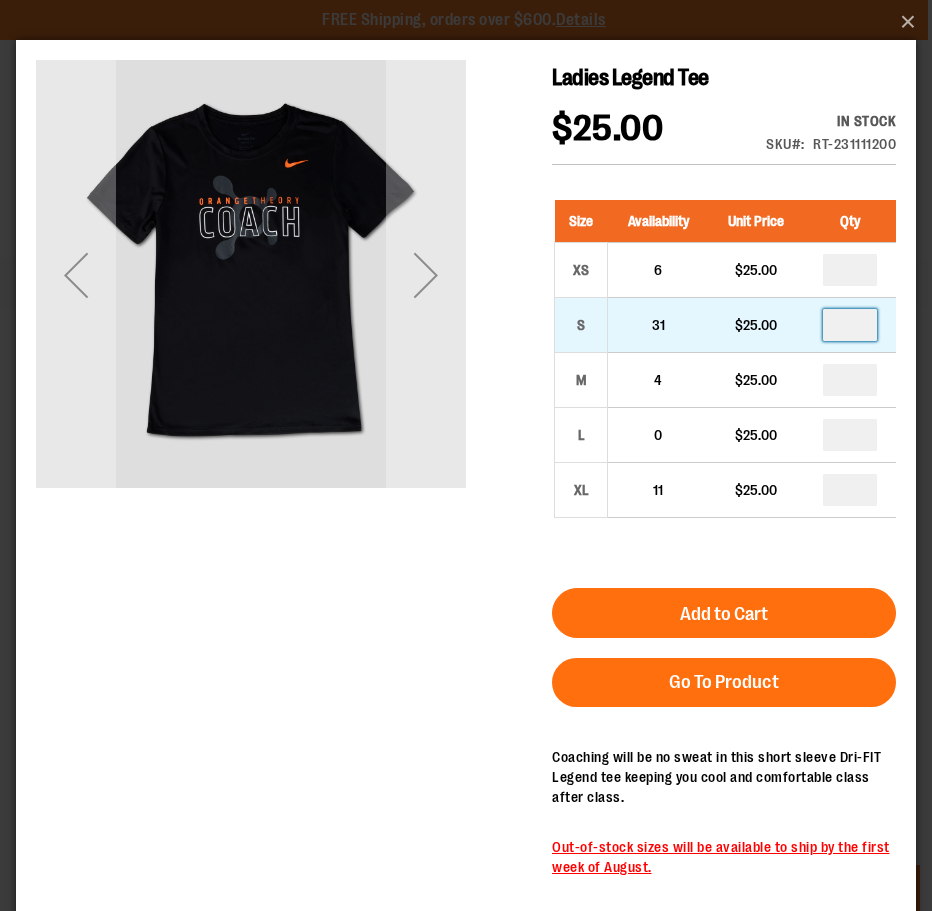 type 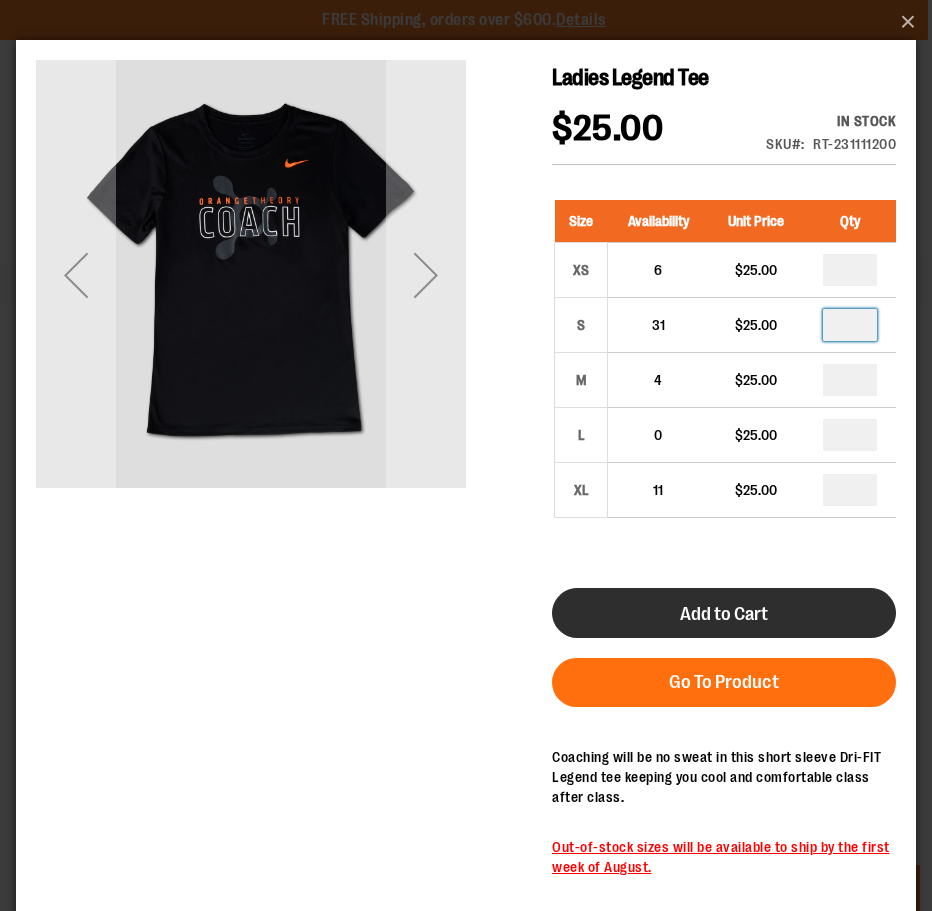 click on "Add to Cart" at bounding box center (724, 614) 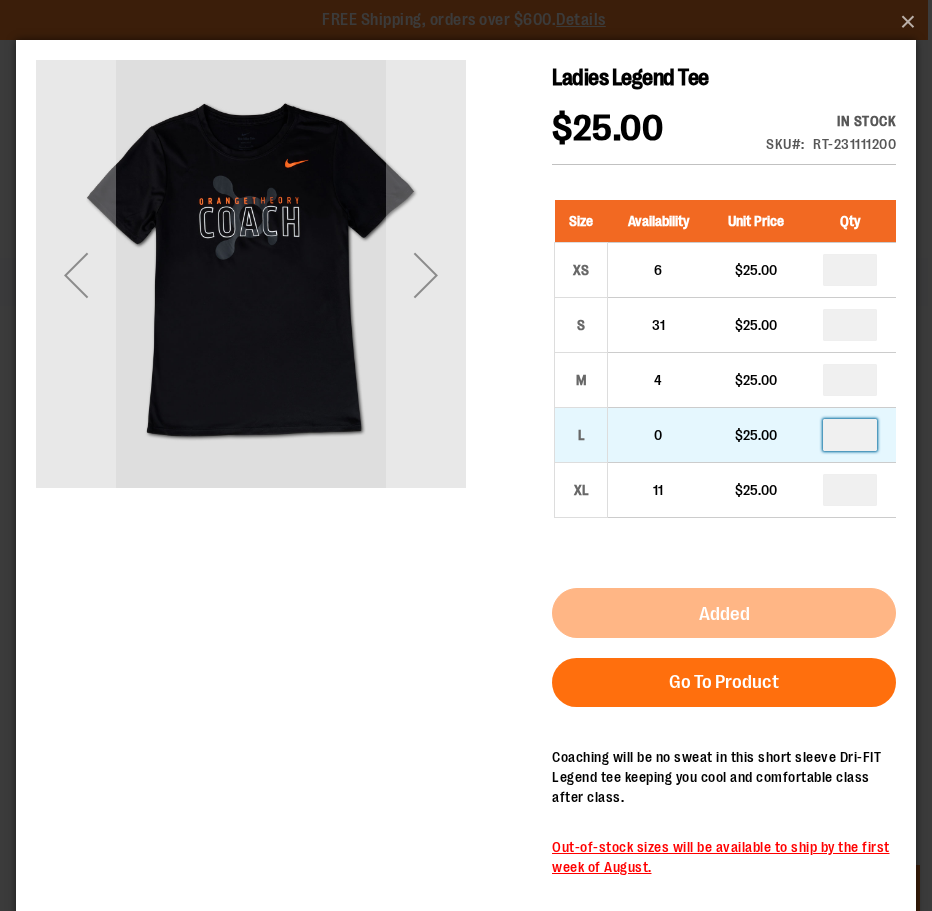 drag, startPoint x: 858, startPoint y: 434, endPoint x: 846, endPoint y: 434, distance: 12 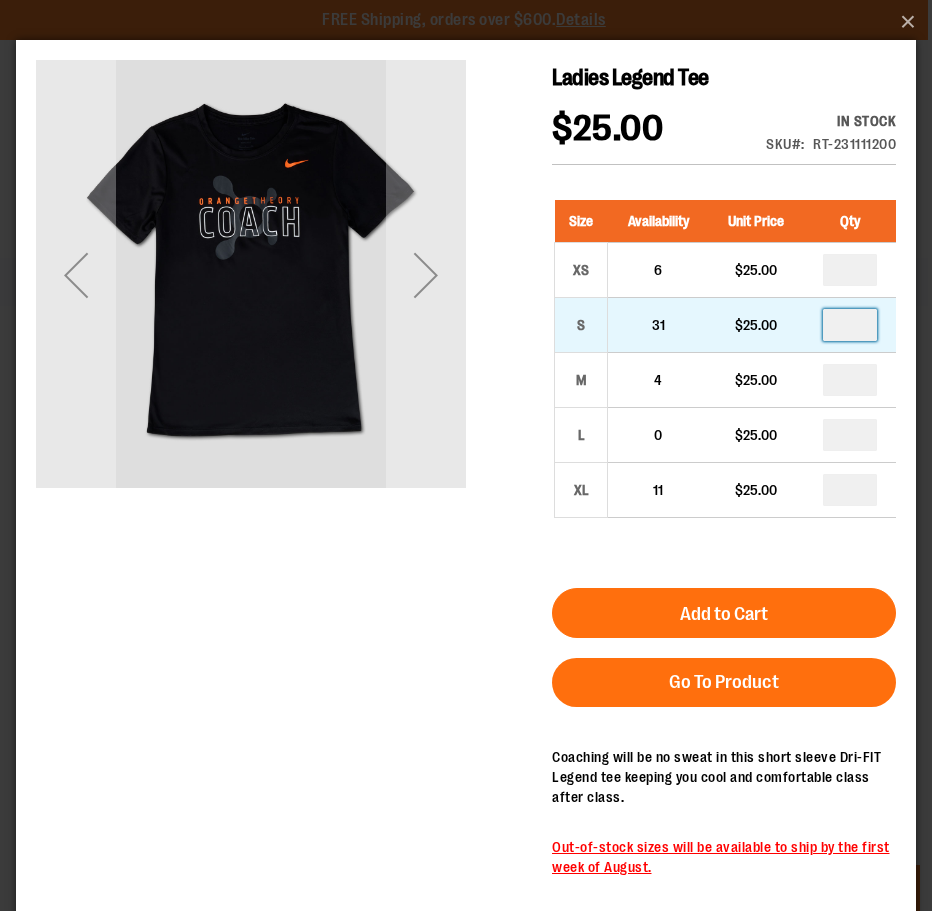type on "*" 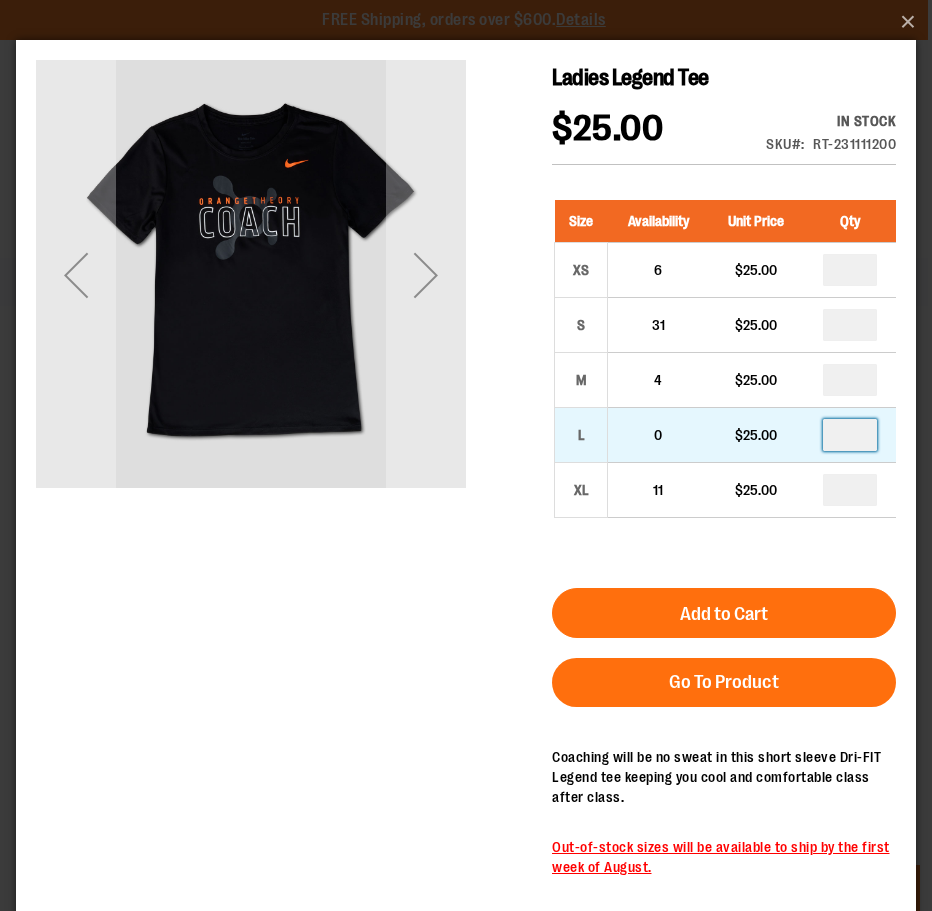 type on "*" 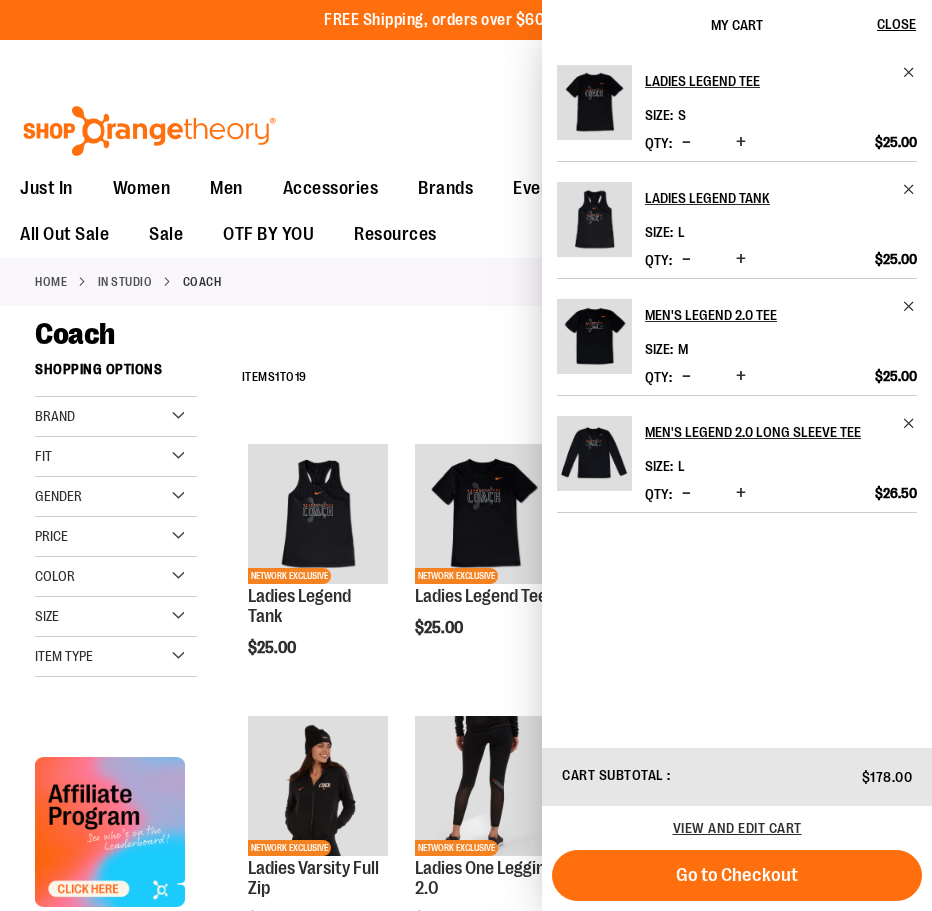 click on "**********" at bounding box center [564, 378] 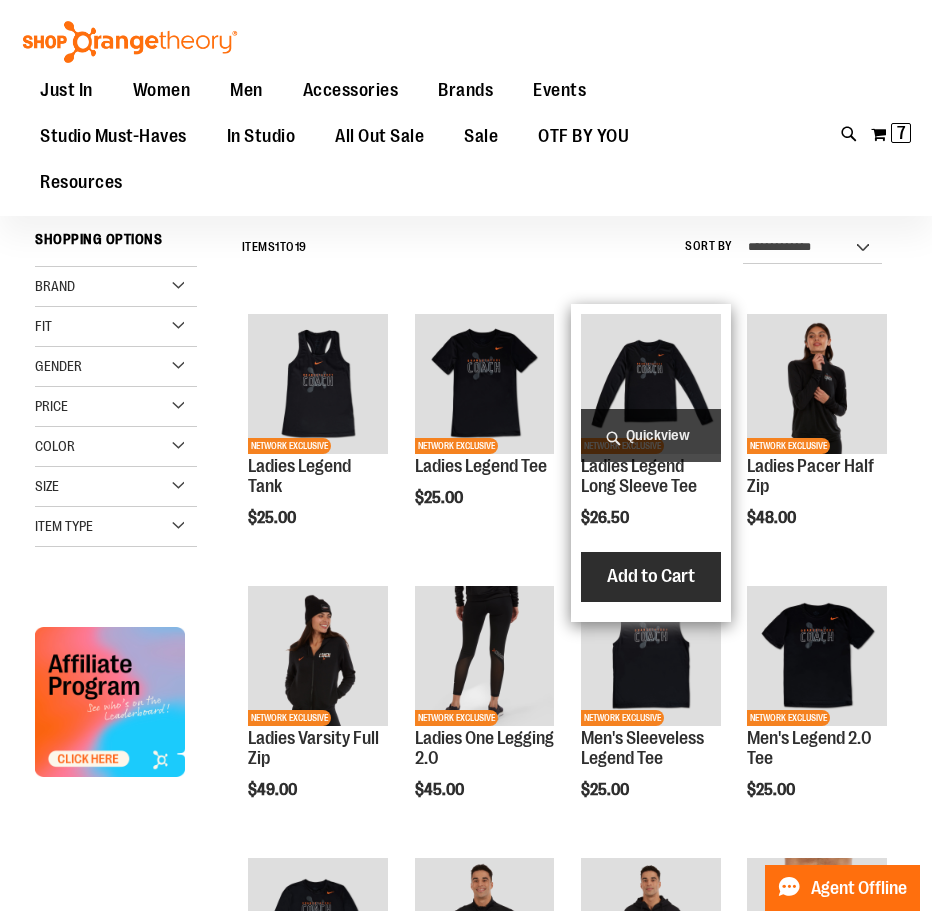 scroll, scrollTop: 130, scrollLeft: 0, axis: vertical 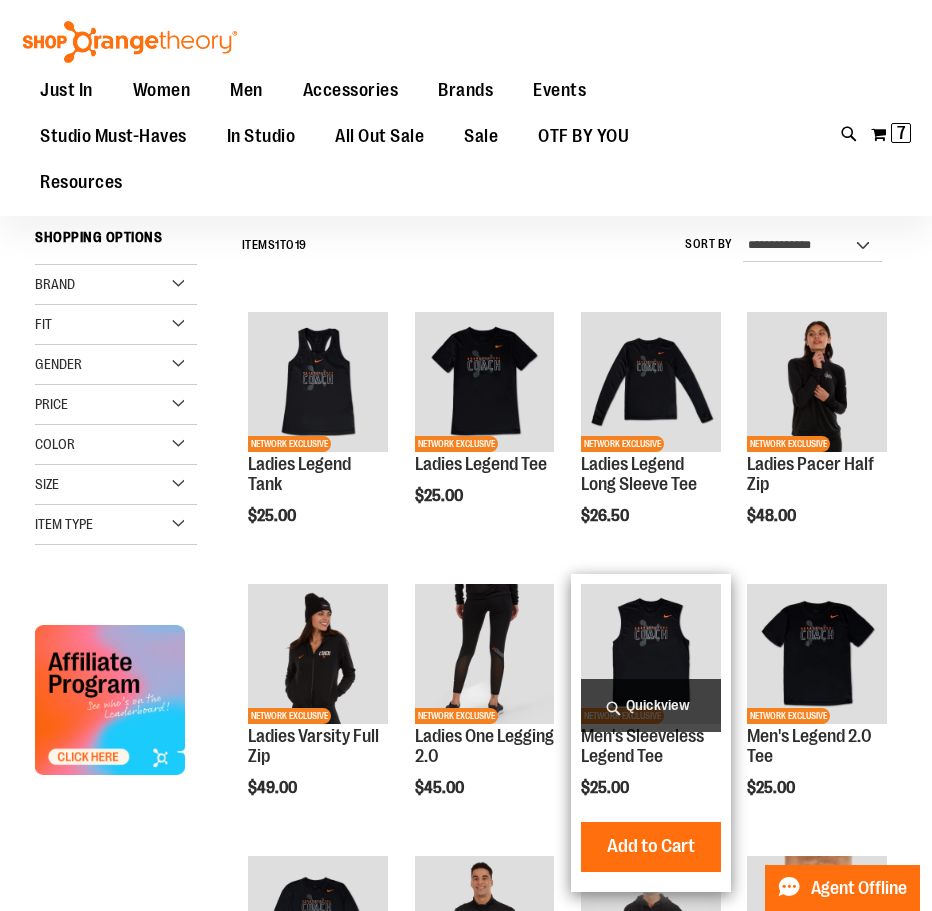 click on "Quickview" at bounding box center [651, 705] 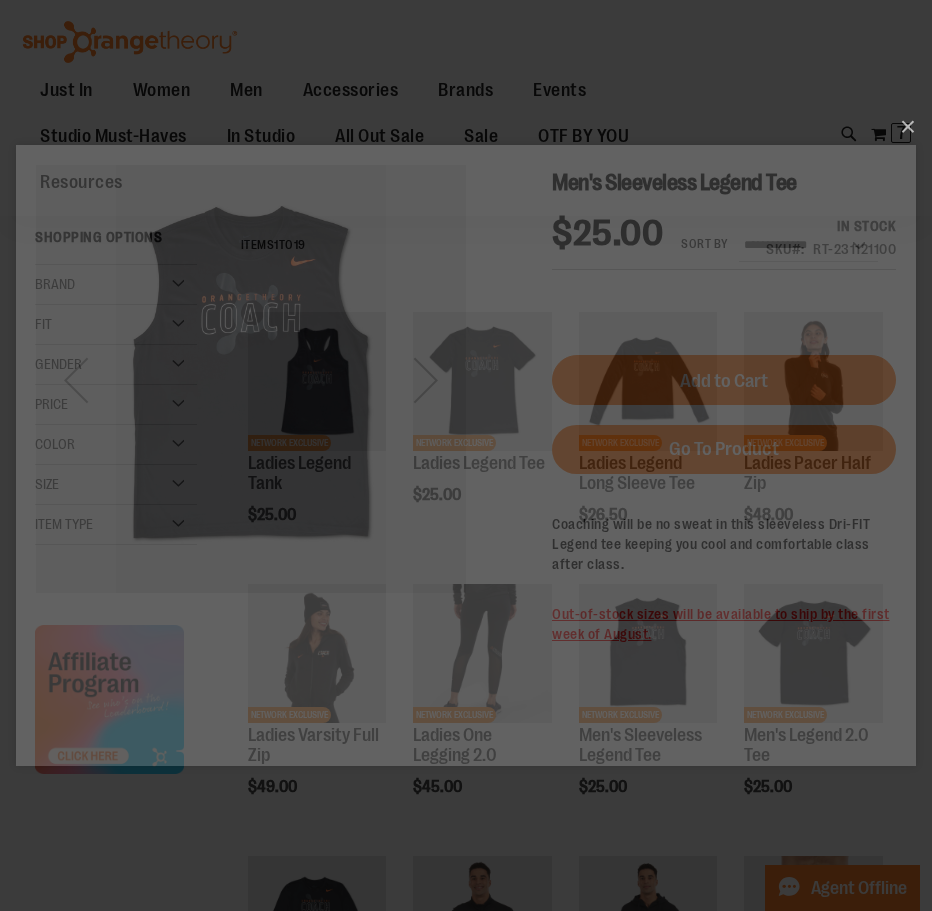 scroll, scrollTop: 0, scrollLeft: 0, axis: both 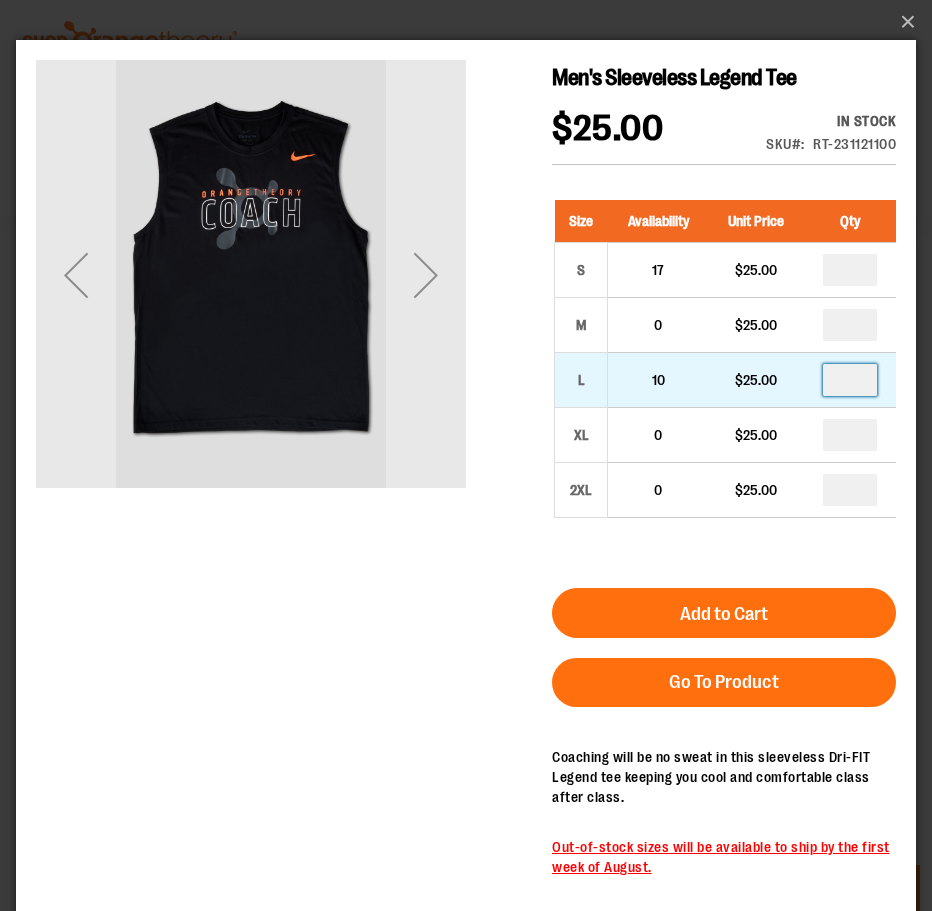 drag, startPoint x: 865, startPoint y: 383, endPoint x: 825, endPoint y: 383, distance: 40 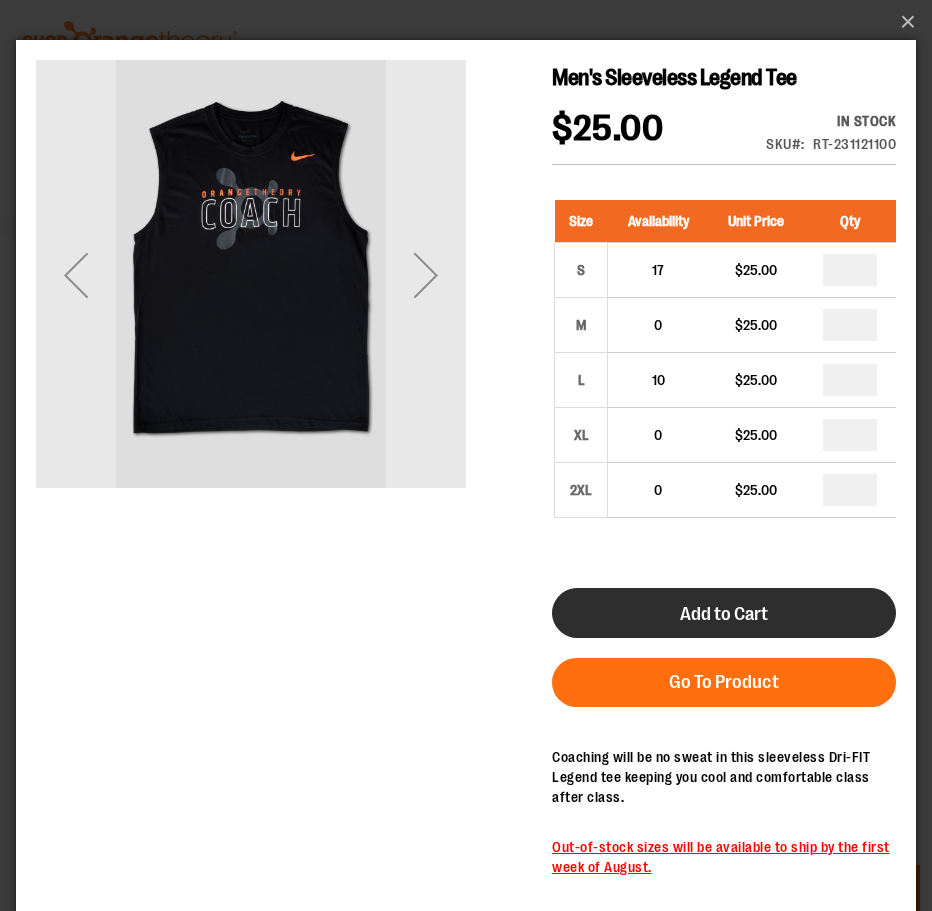click on "Add to Cart" at bounding box center [724, 614] 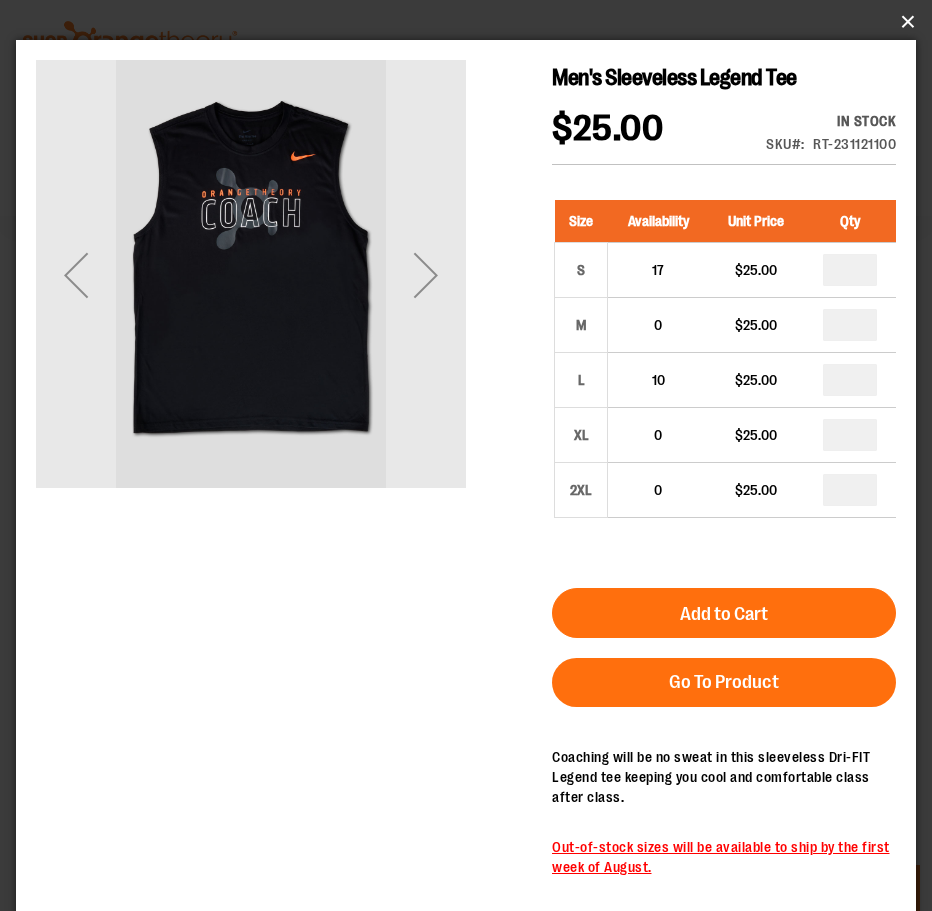 click on "×" at bounding box center (472, 22) 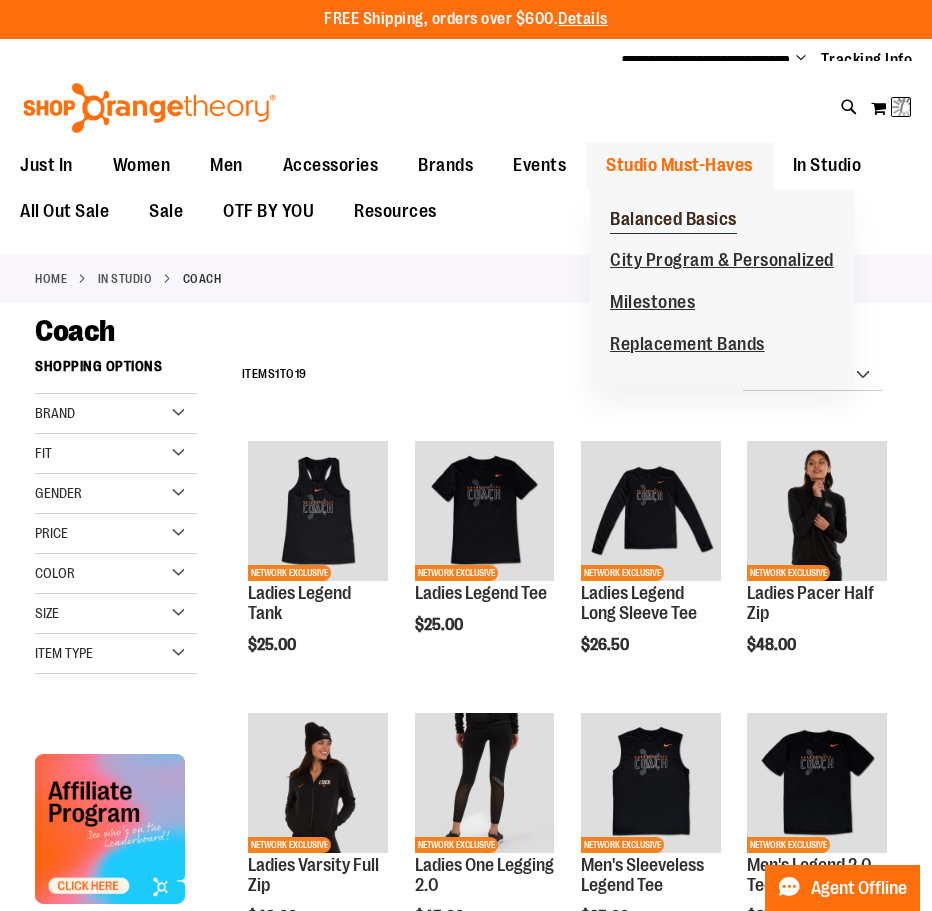scroll, scrollTop: 0, scrollLeft: 0, axis: both 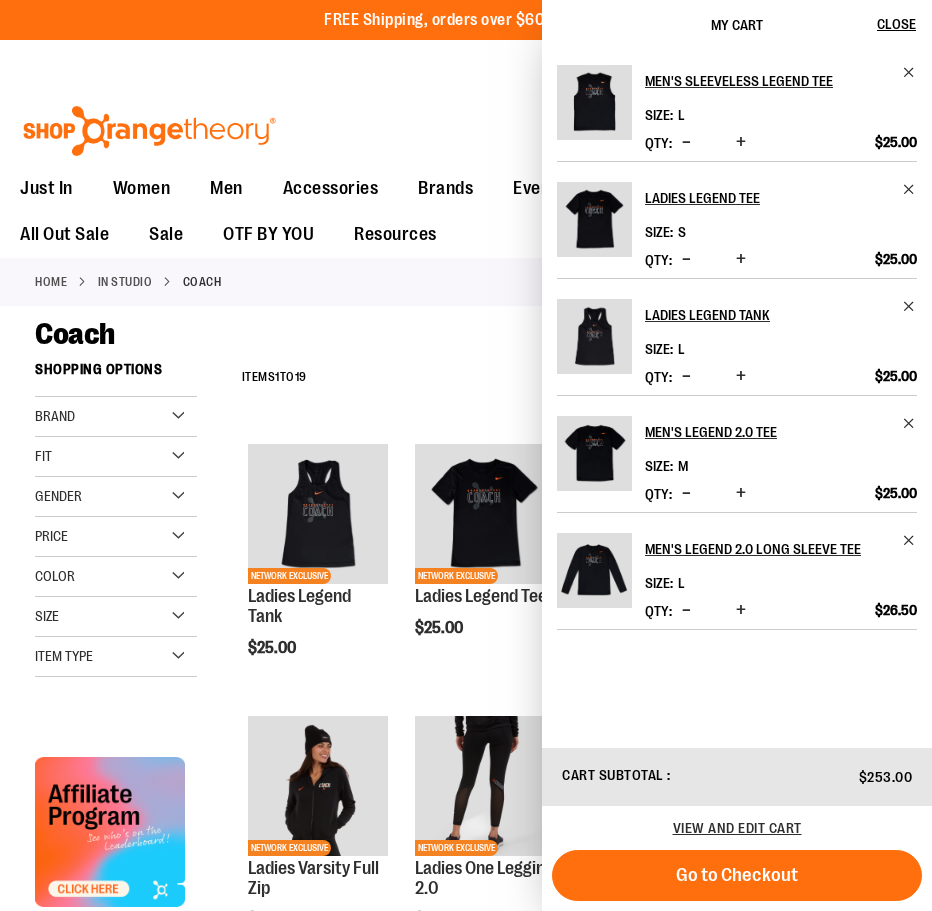 click at bounding box center [686, 143] 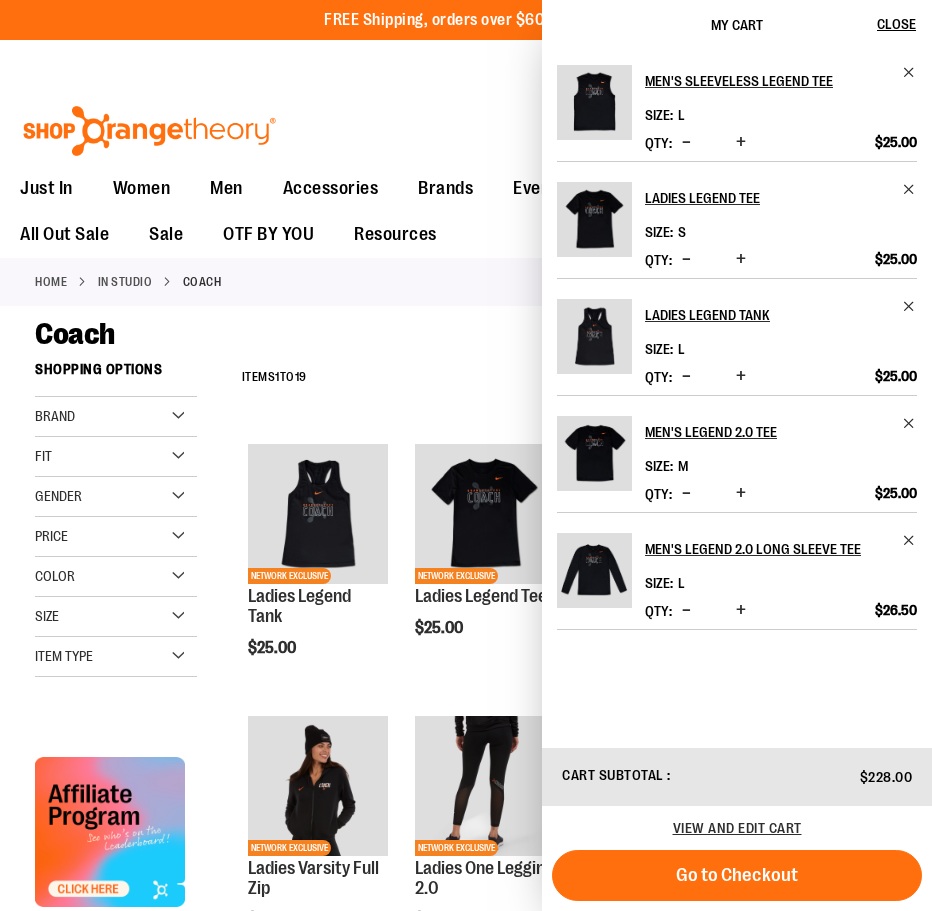 click on "**********" at bounding box center (564, 378) 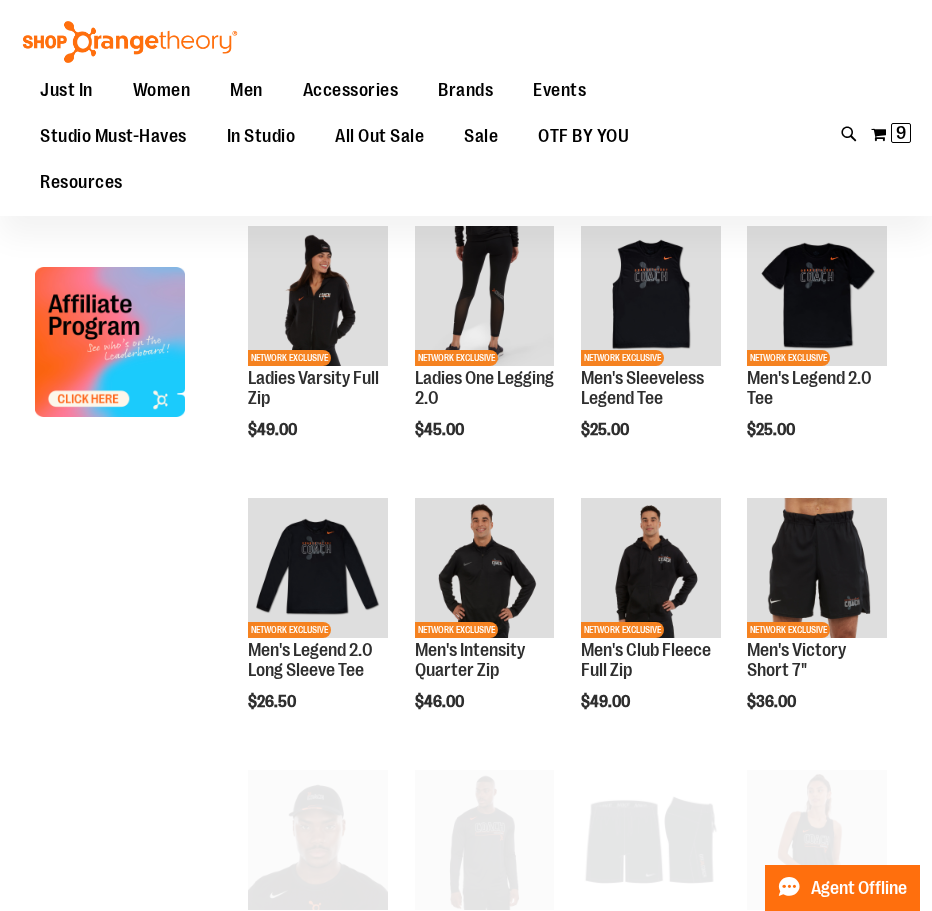 scroll, scrollTop: 141, scrollLeft: 0, axis: vertical 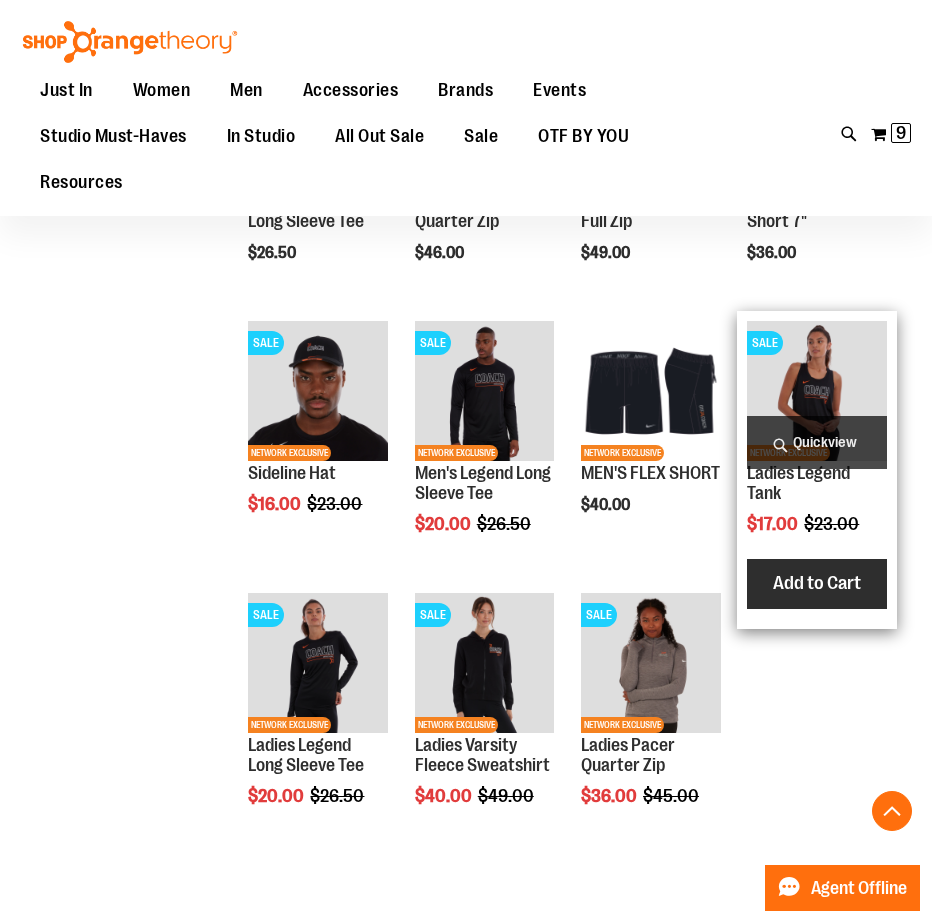 click on "Add to Cart" at bounding box center (817, 584) 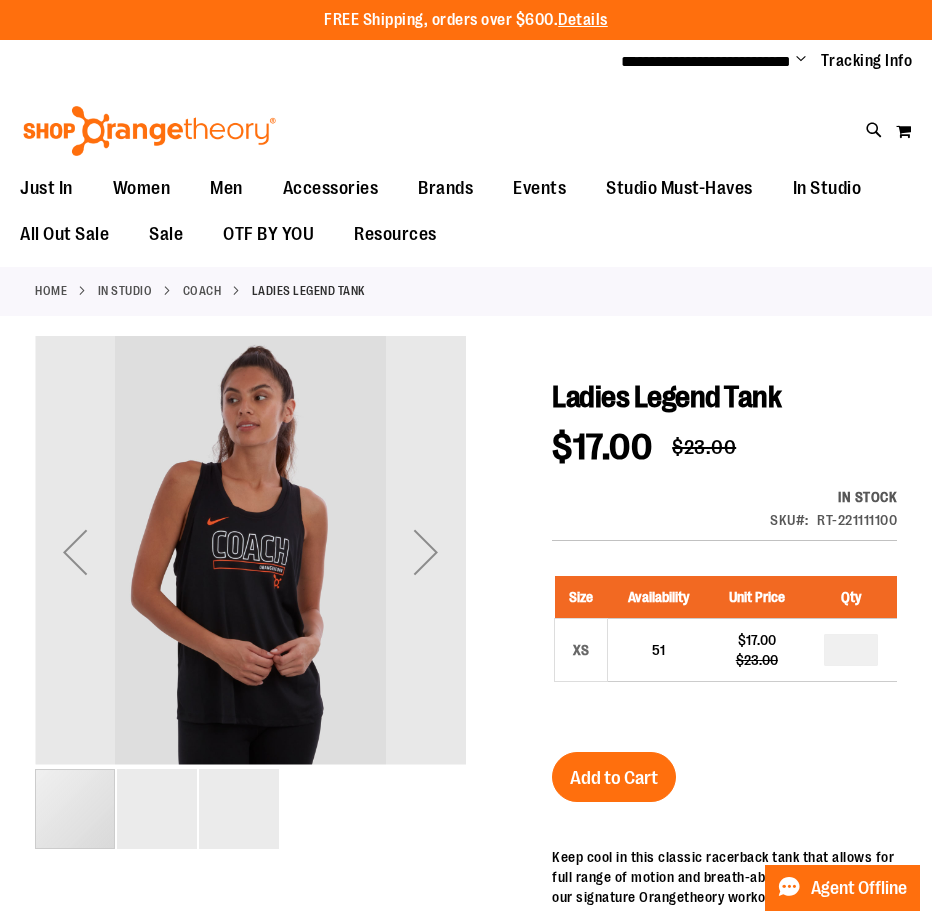 scroll, scrollTop: 0, scrollLeft: 0, axis: both 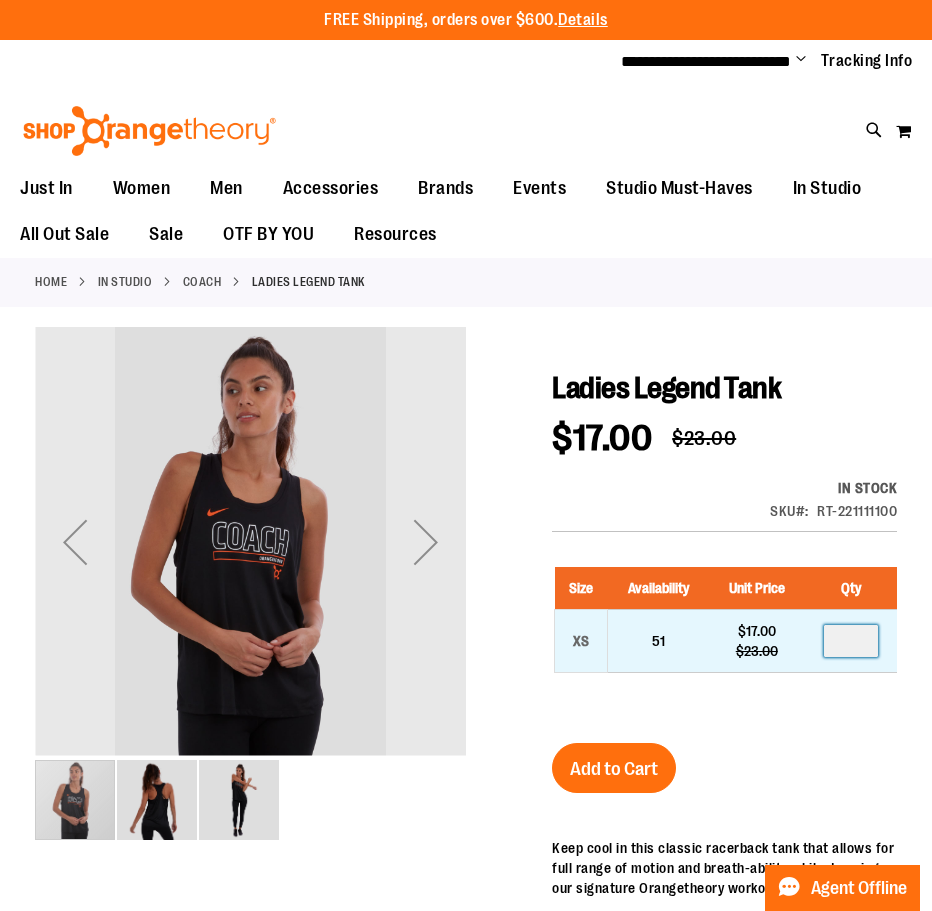 drag, startPoint x: 858, startPoint y: 643, endPoint x: 840, endPoint y: 643, distance: 18 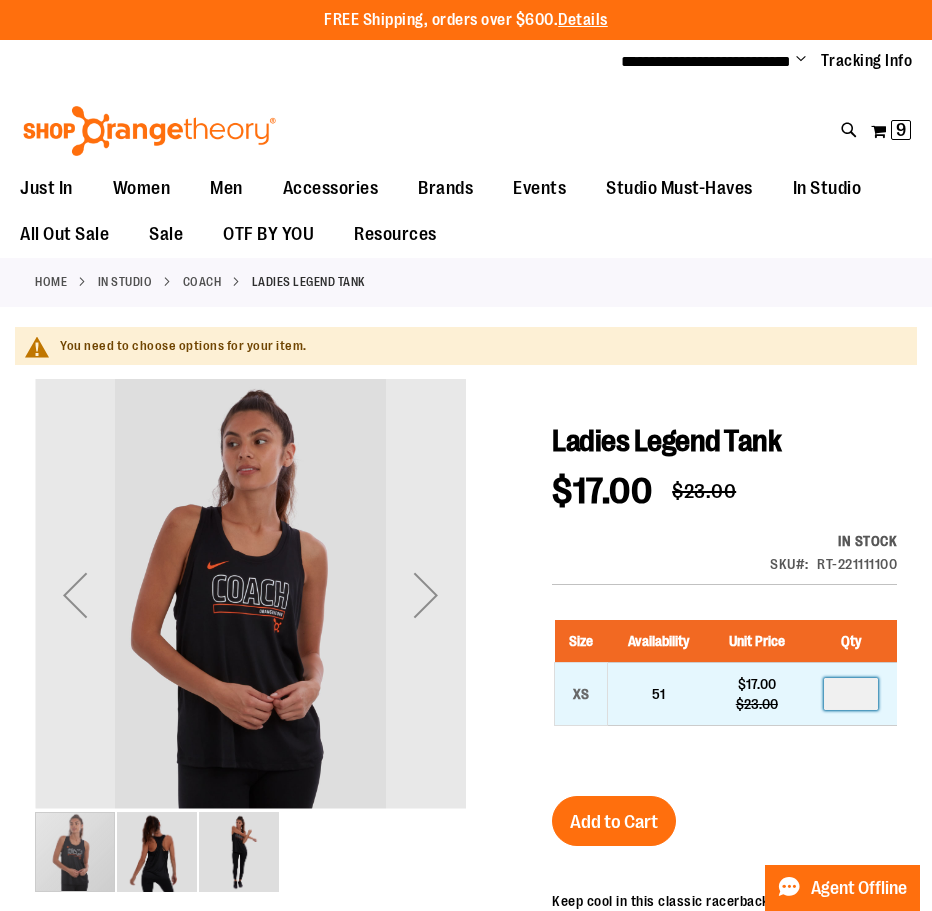 type on "*" 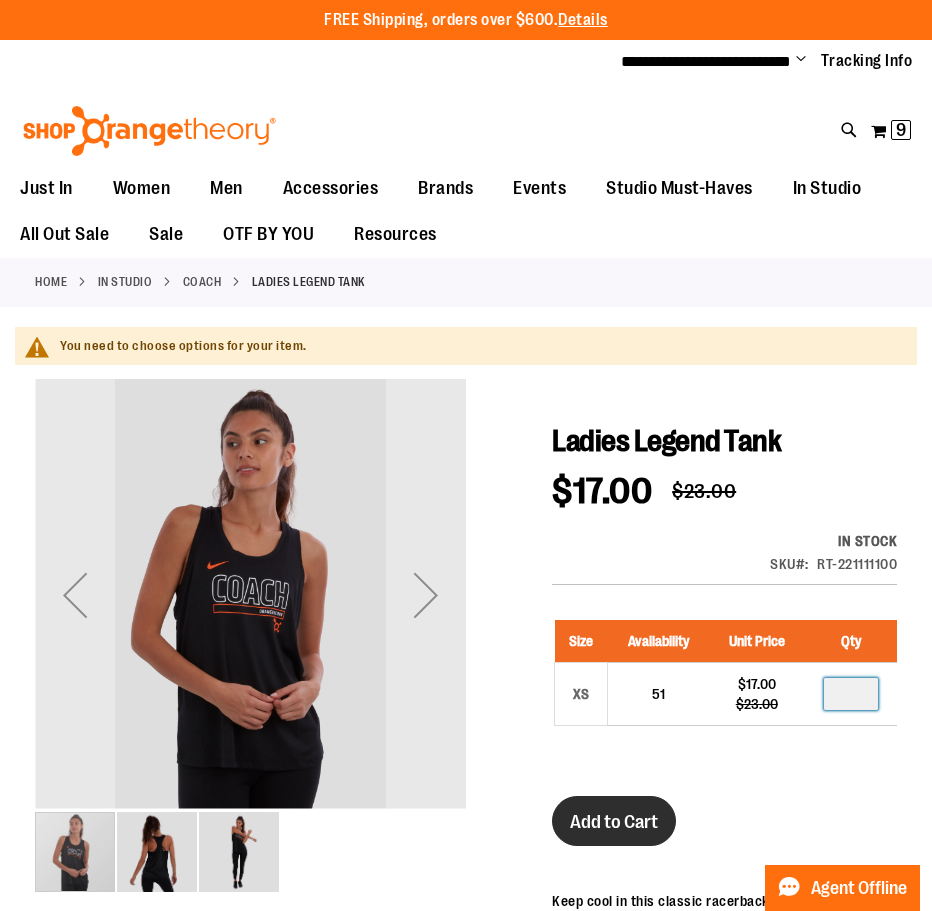 click on "Add to Cart" at bounding box center [614, 821] 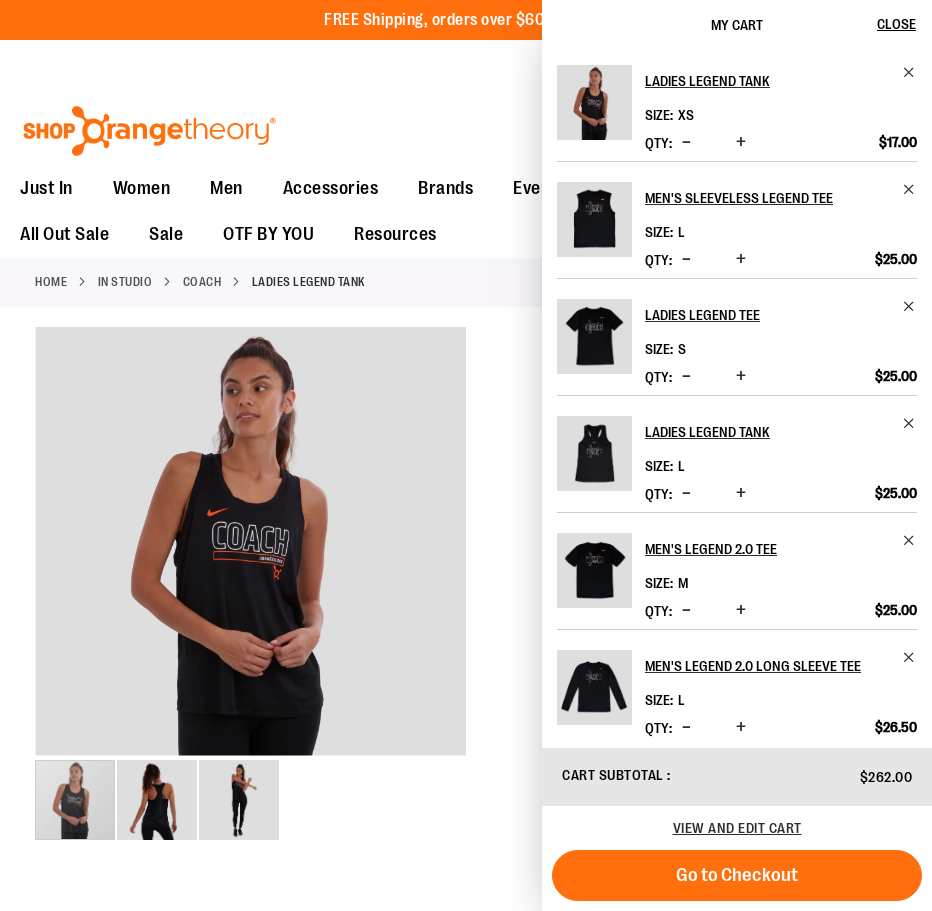click on "Just In   Just In Balanced Basics New for Women New for Men New Accessories New Brands Pride & Patriotic Women   Women Tops Bottoms Outerwear Men   Men Tops Bottoms Outerwear Accessories   Accessories Bags Drinkware Headwear Socks Stickers Lifestyle Milestones Gift Cards Brands   Brands Nike lululemon Cloud9ine Beyond Yoga Vuori Rhone FP Movement Events Studio Must-Haves   Studio Must-Haves Balanced Basics City Program & Personalized Milestones Replacement Bands In Studio   In Studio Promo OTbeat Fitness Eq. Accessories Coach Staff All Out Sale   All Out Sale Under $10 Under $20 Under $50 Under $150 CoBrands Sale   Sale Men Women Accessories Promo OTF BY YOU Resources" at bounding box center (466, 212) 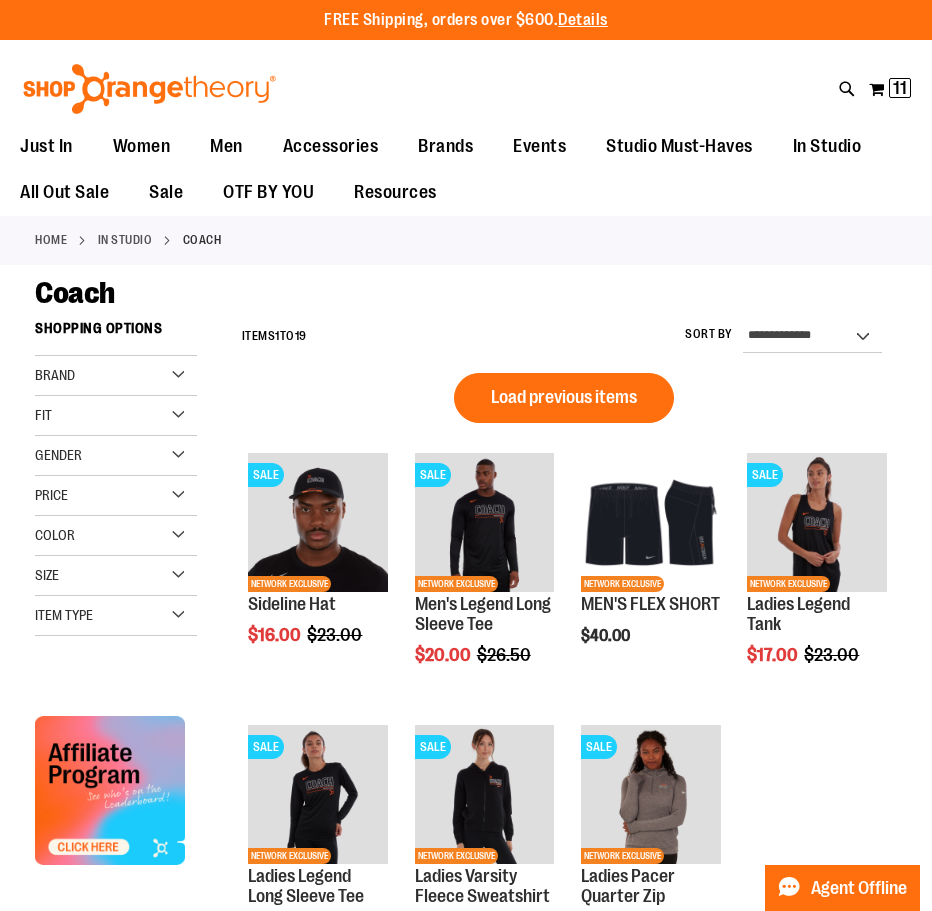 scroll, scrollTop: 0, scrollLeft: 0, axis: both 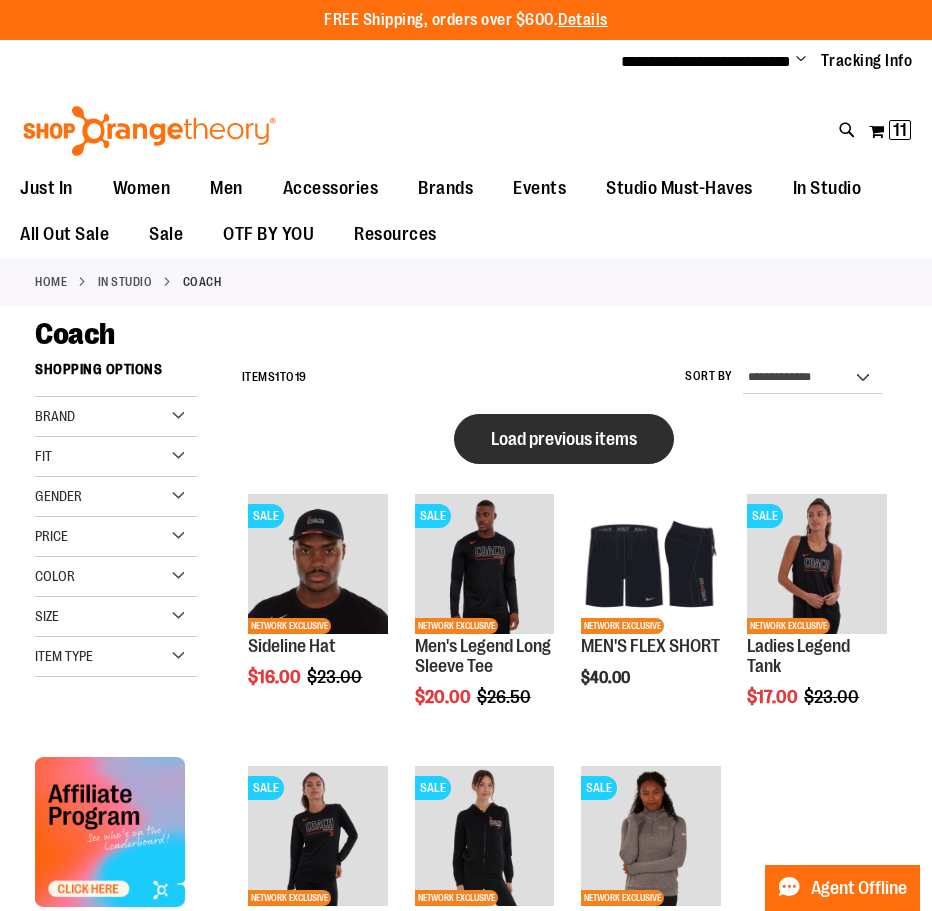 click on "Load previous items" at bounding box center [564, 439] 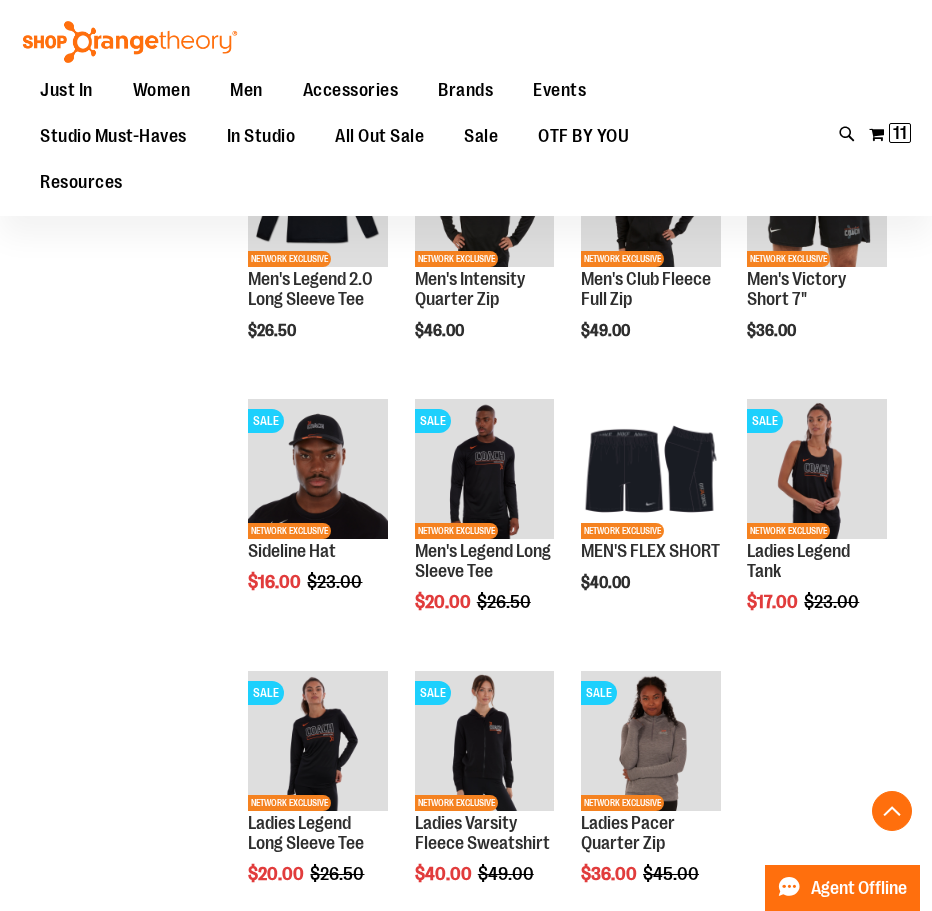 scroll, scrollTop: 618, scrollLeft: 0, axis: vertical 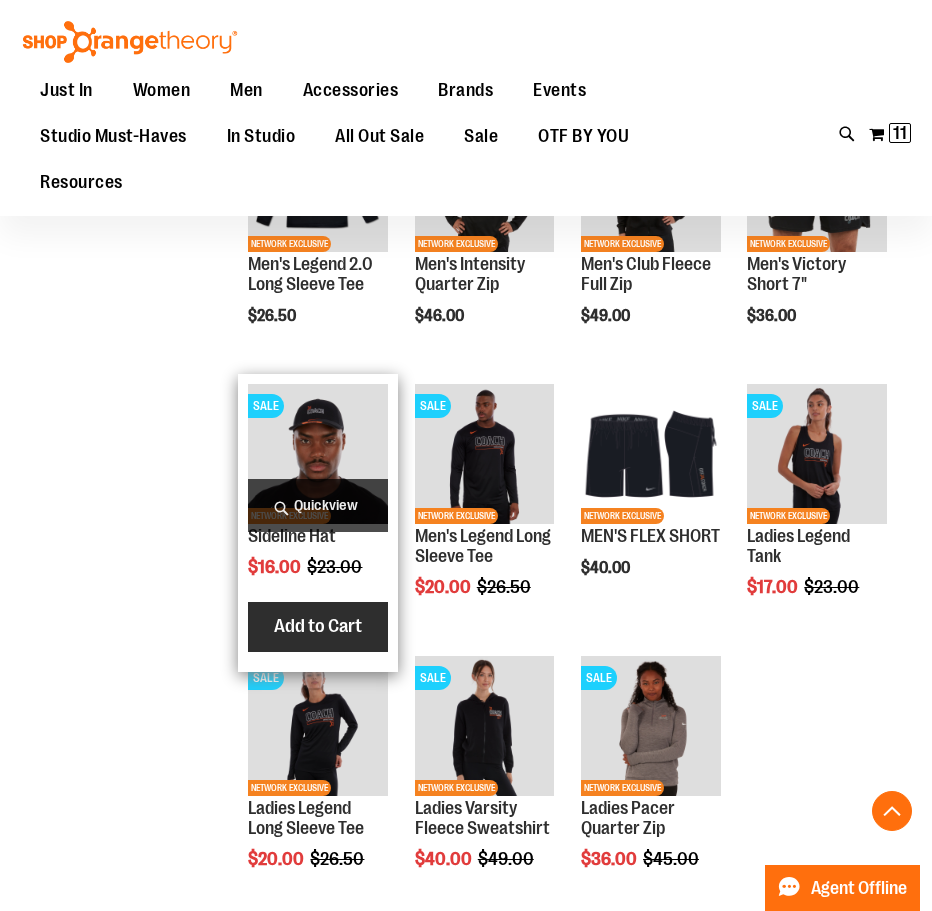 click on "Add to Cart" at bounding box center [318, 626] 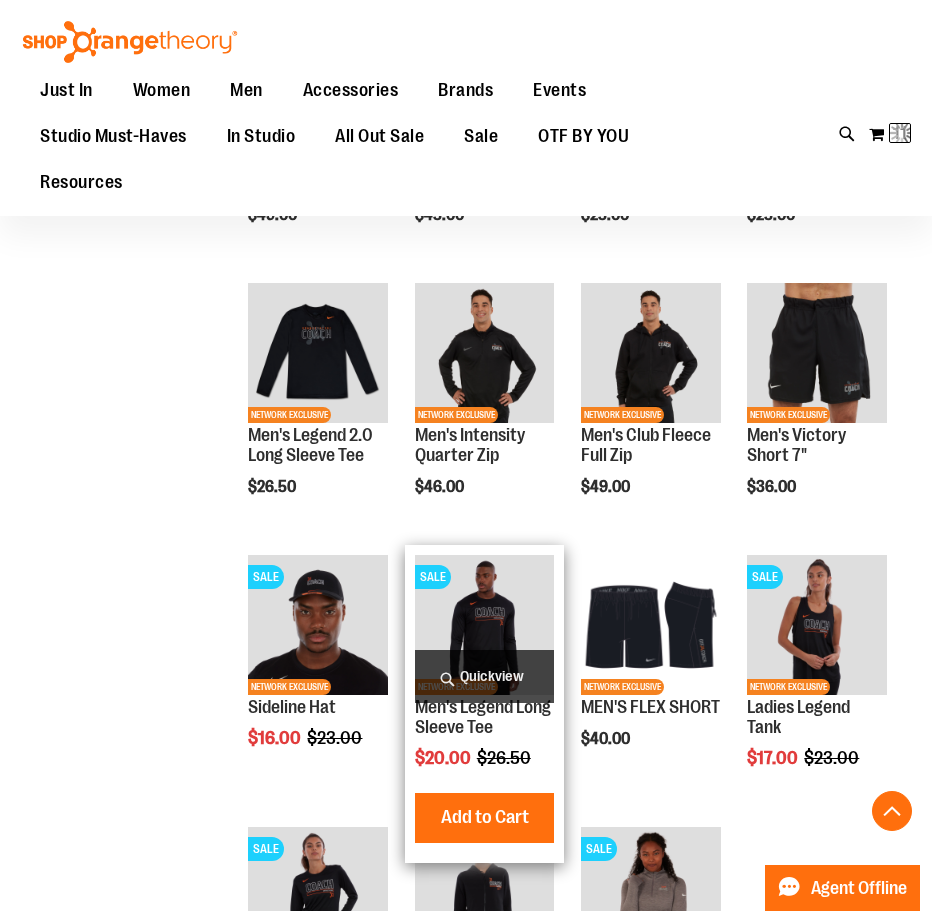 scroll, scrollTop: 433, scrollLeft: 0, axis: vertical 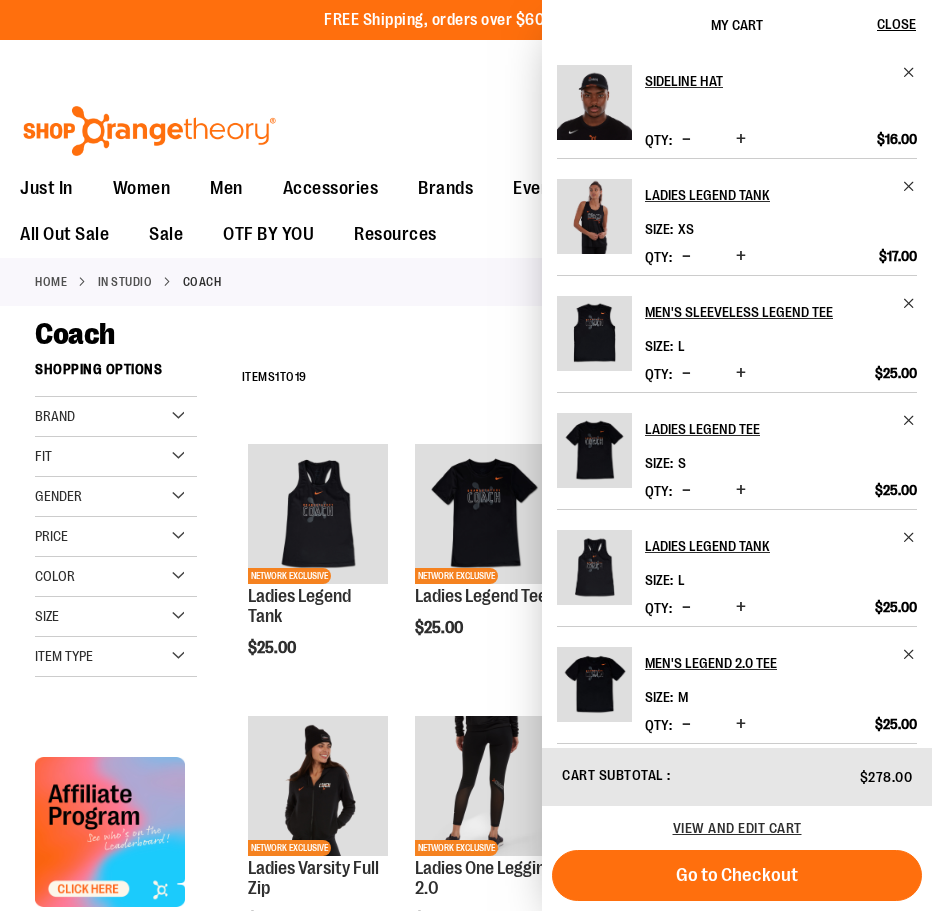 click on "**********" at bounding box center (564, 378) 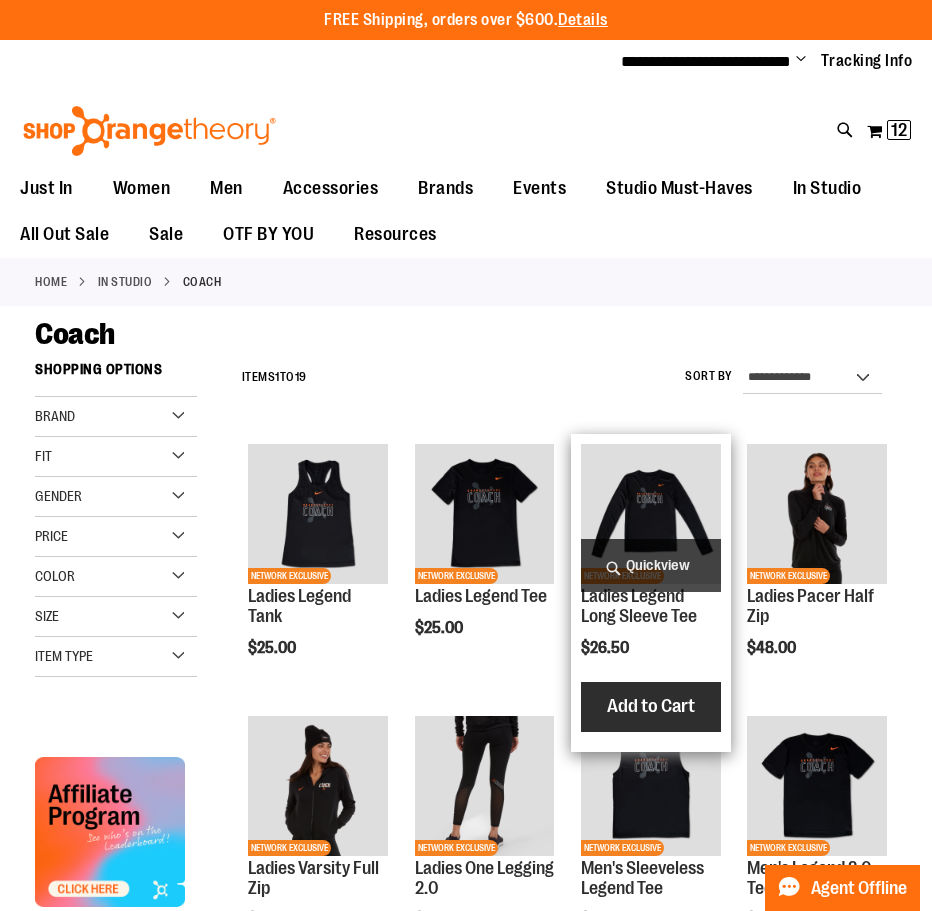 click on "Add to Cart" at bounding box center (651, 706) 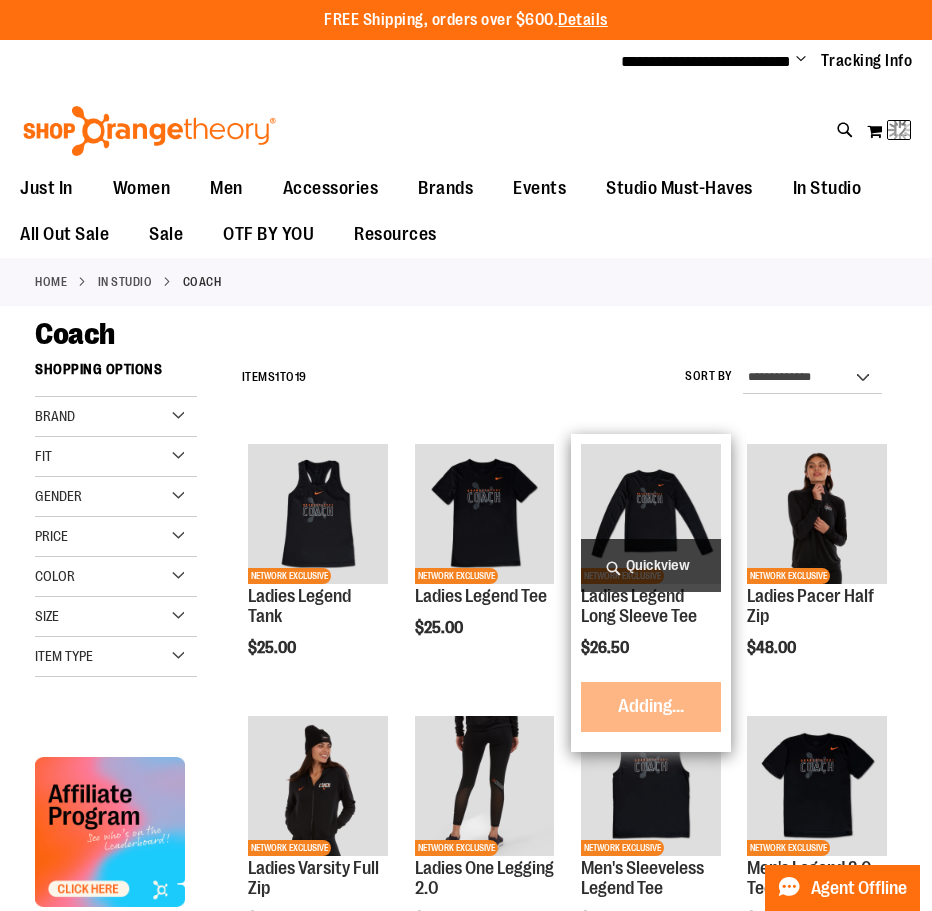 click on "Quickview" at bounding box center (651, 565) 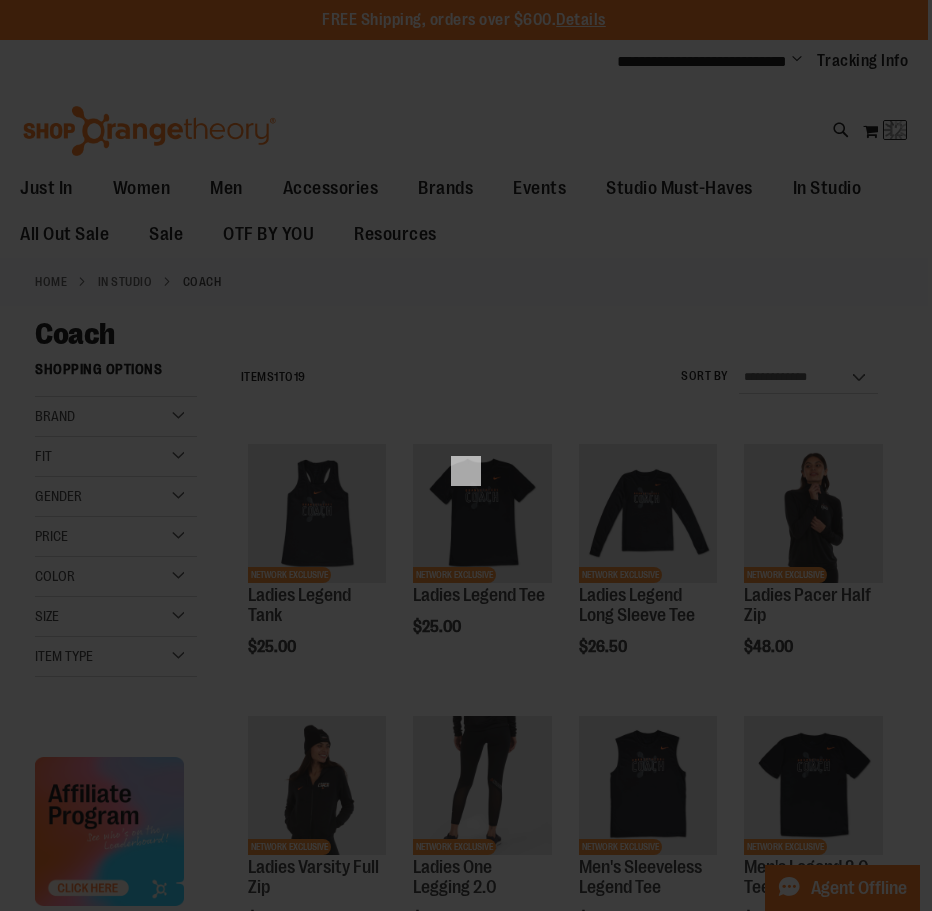 click on "×" at bounding box center (466, 455) 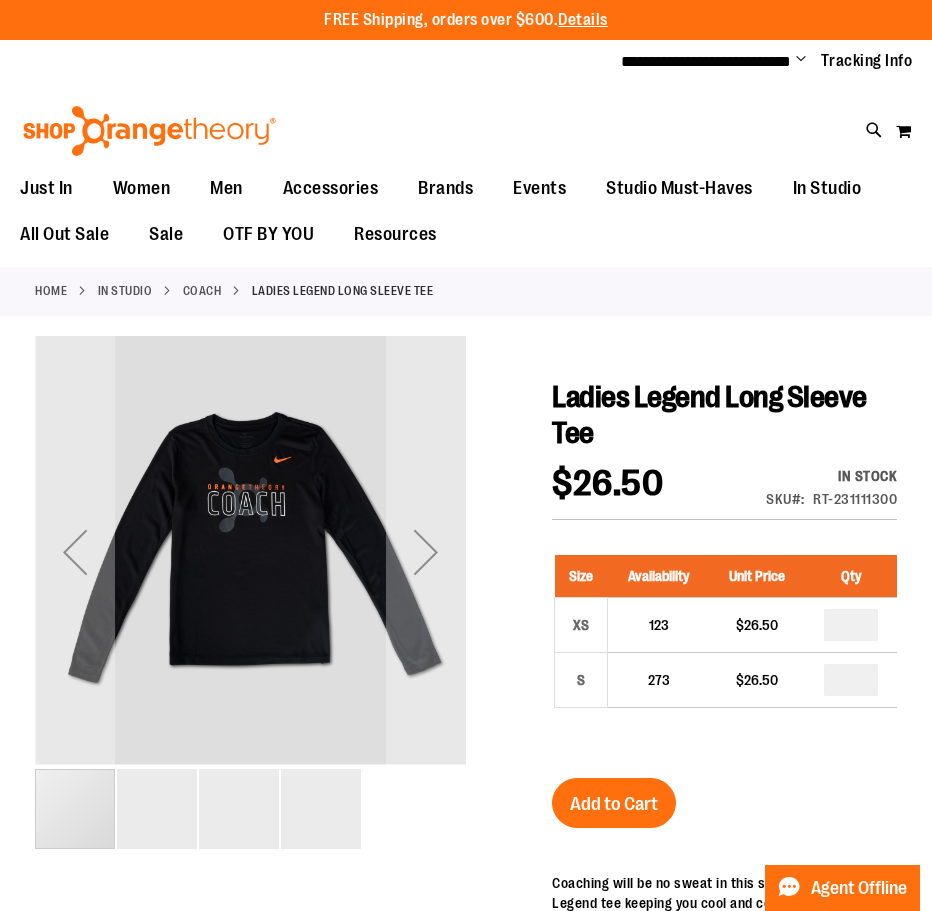 scroll, scrollTop: 0, scrollLeft: 0, axis: both 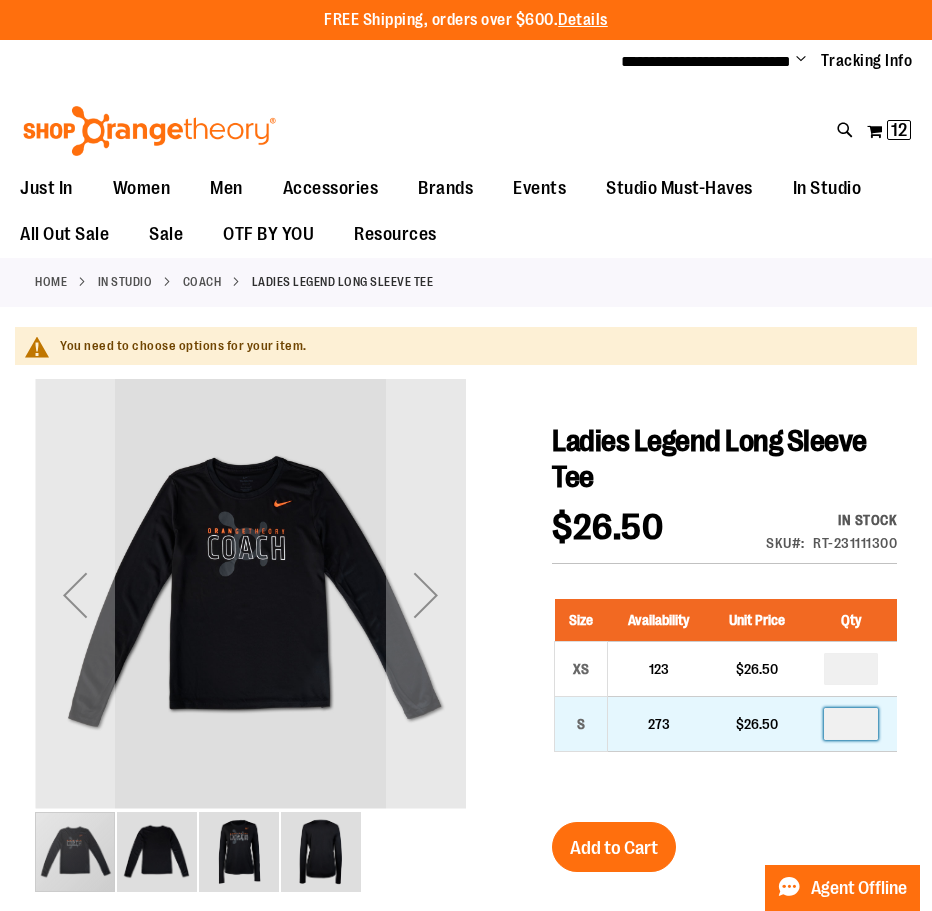 click at bounding box center [851, 724] 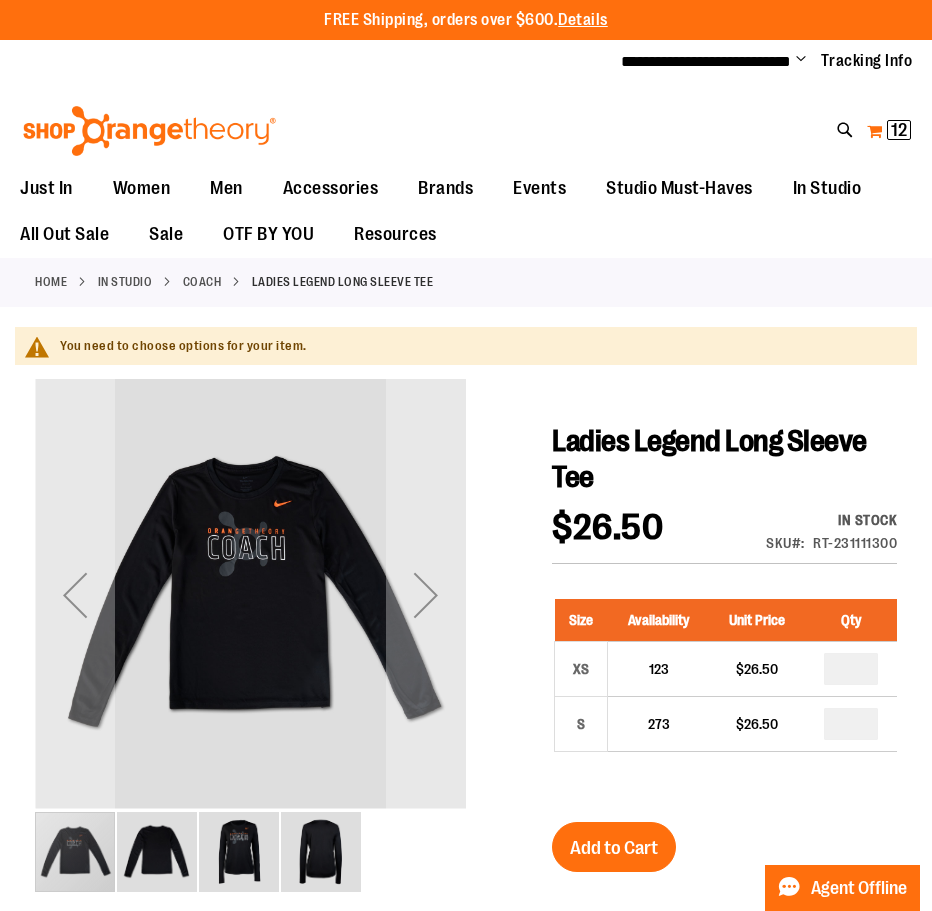 type on "*" 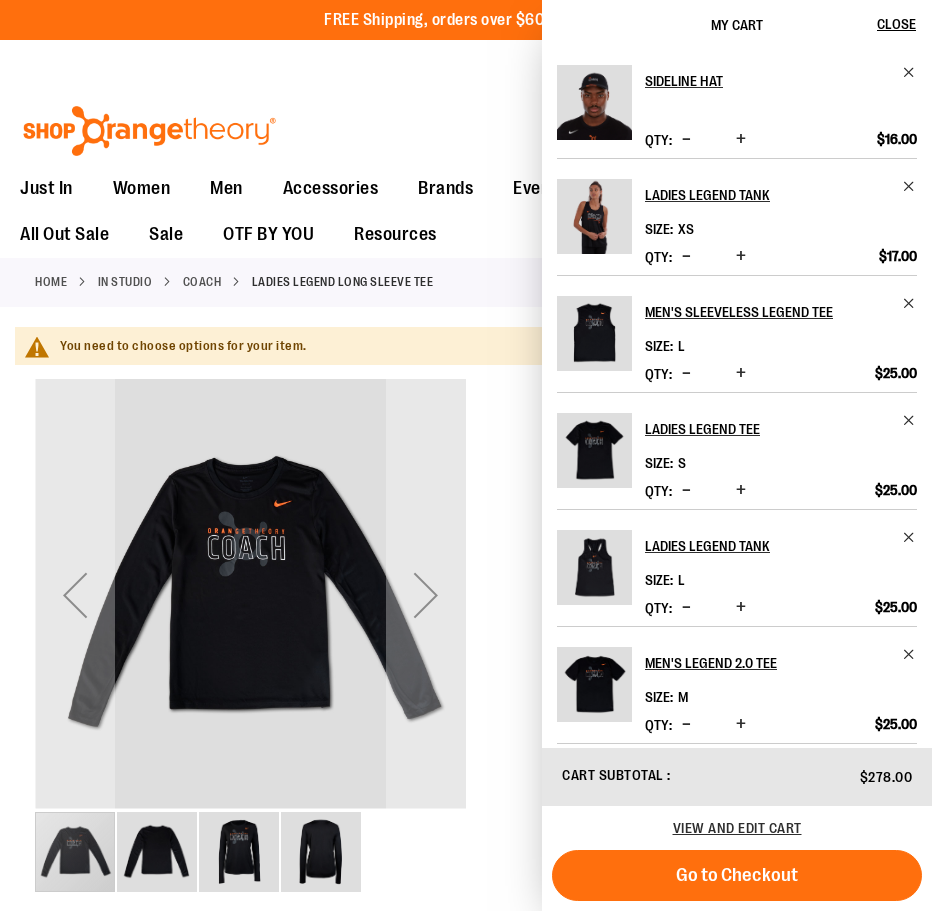 click at bounding box center (741, 139) 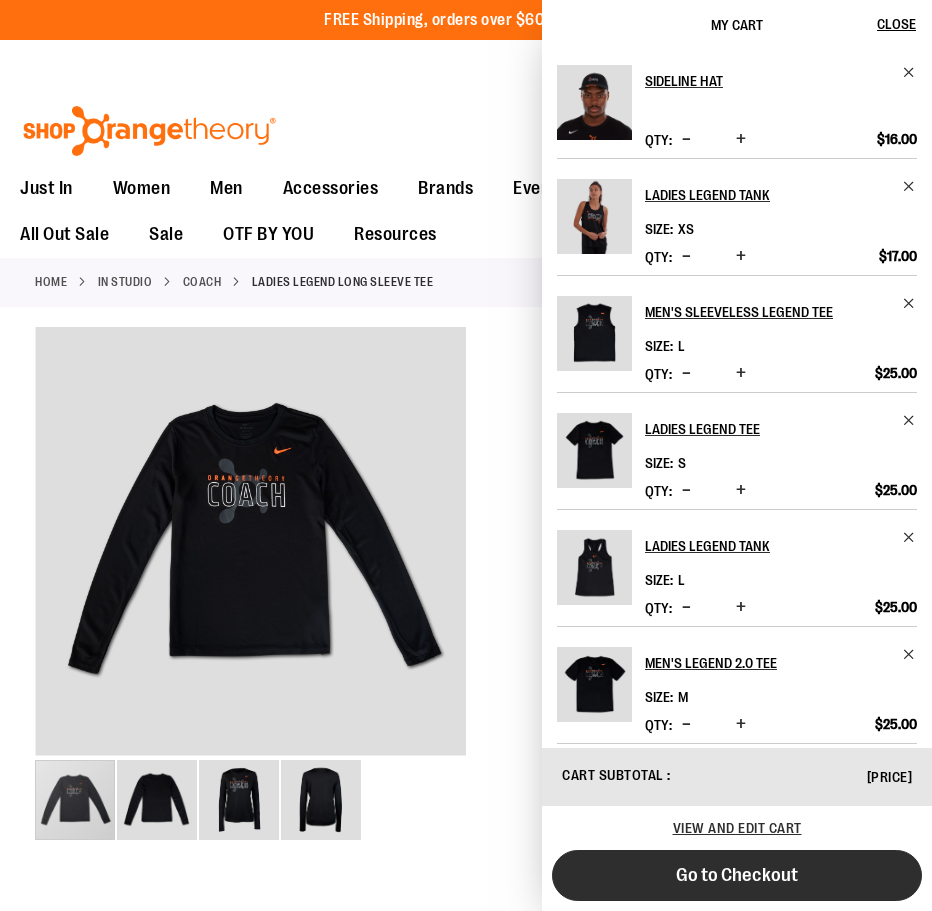 scroll, scrollTop: 0, scrollLeft: 0, axis: both 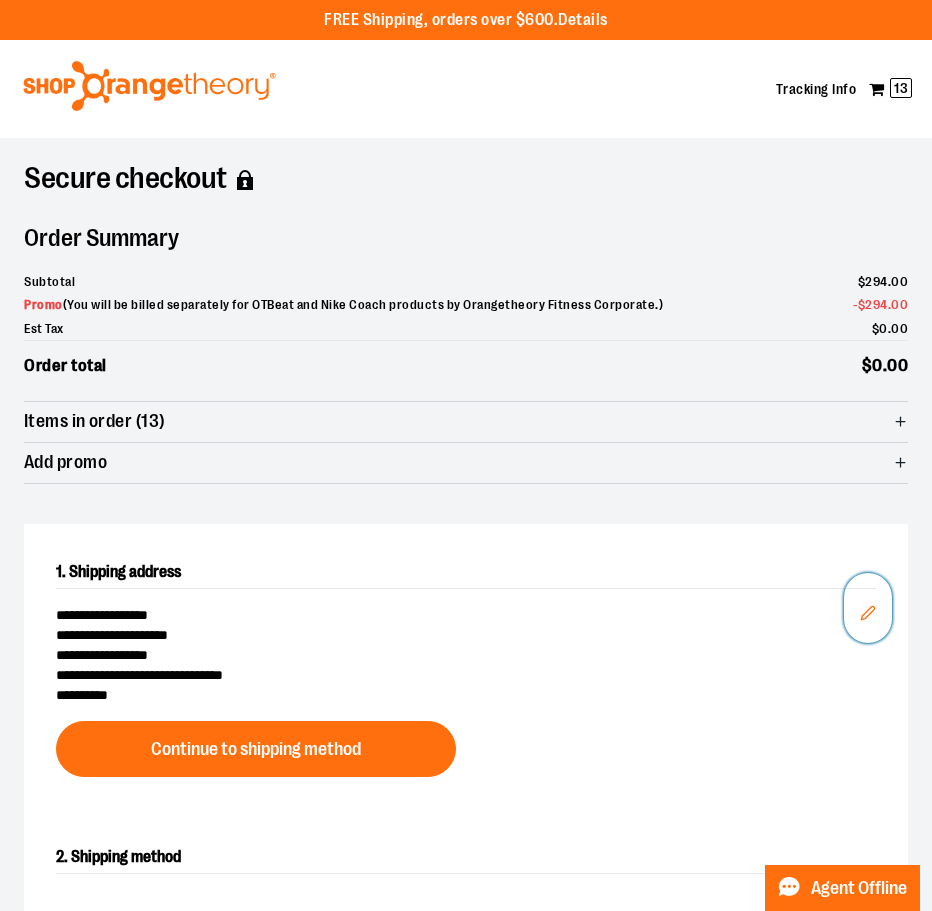 click 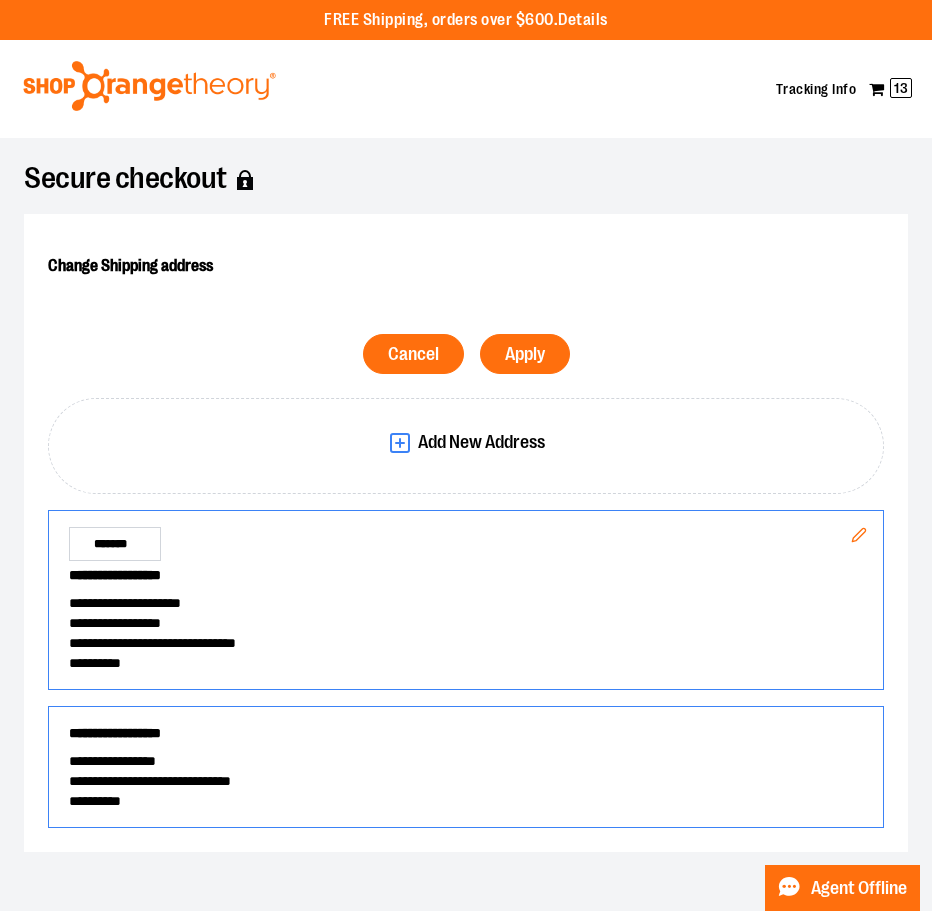 click on "**********" at bounding box center [466, 781] 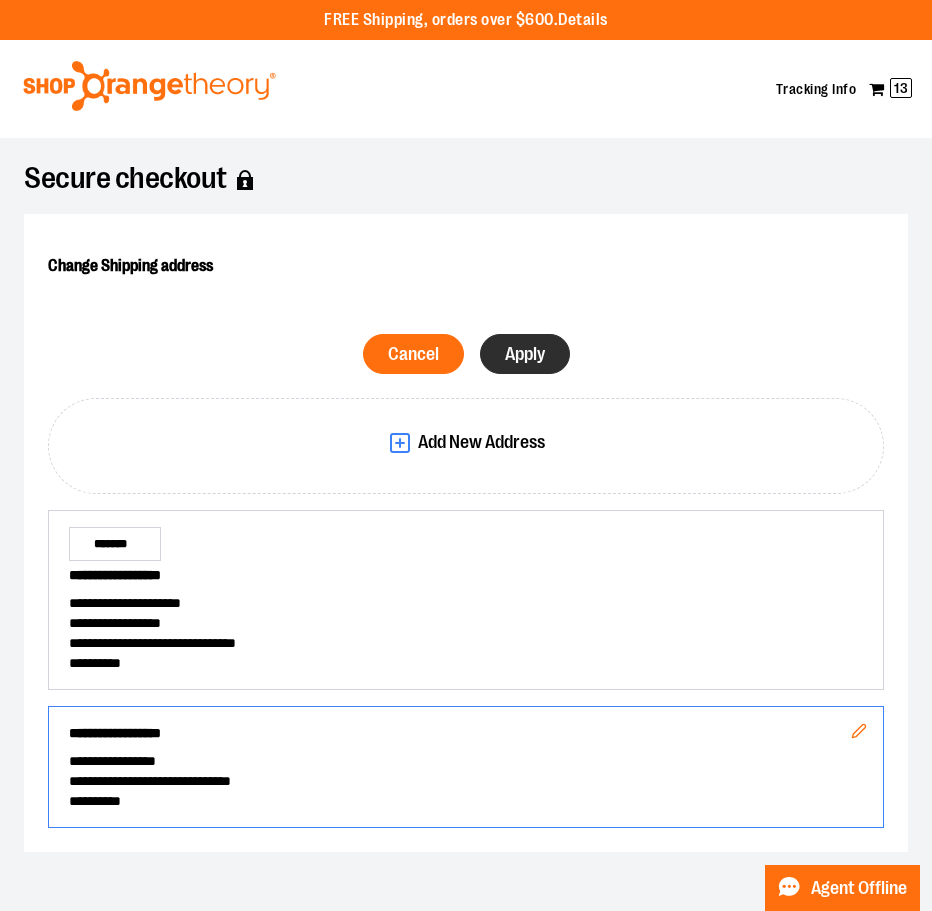 click on "Apply" at bounding box center (525, 354) 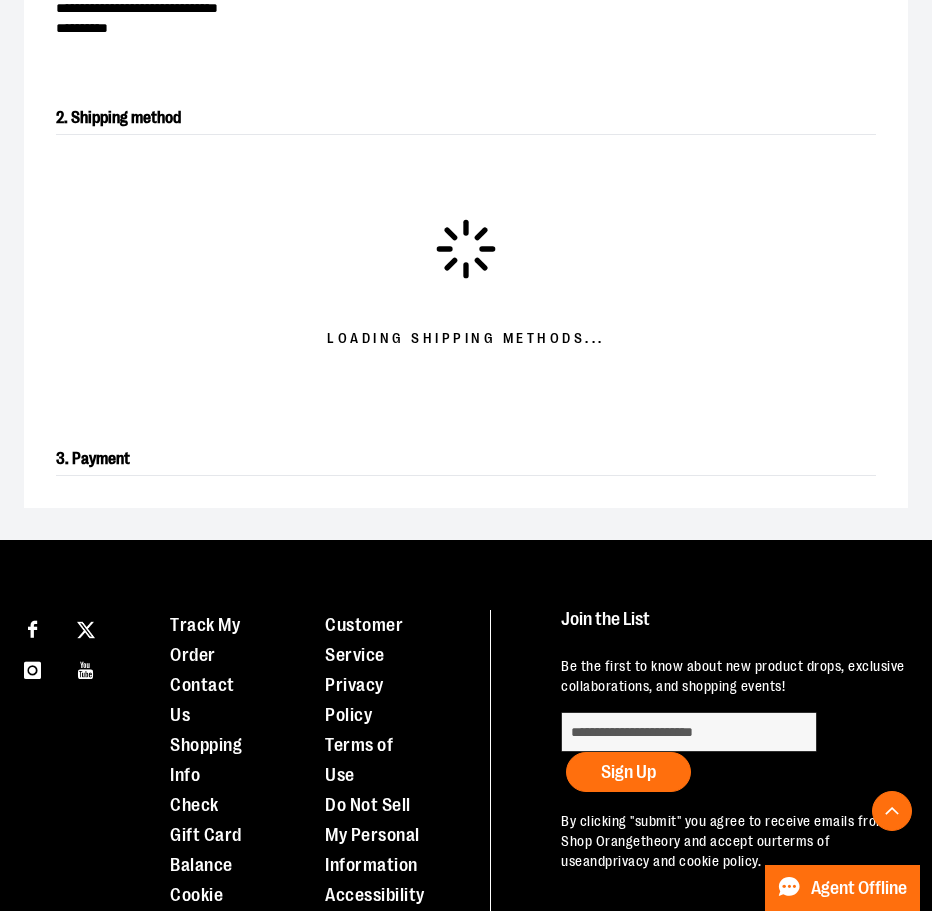 scroll, scrollTop: 676, scrollLeft: 0, axis: vertical 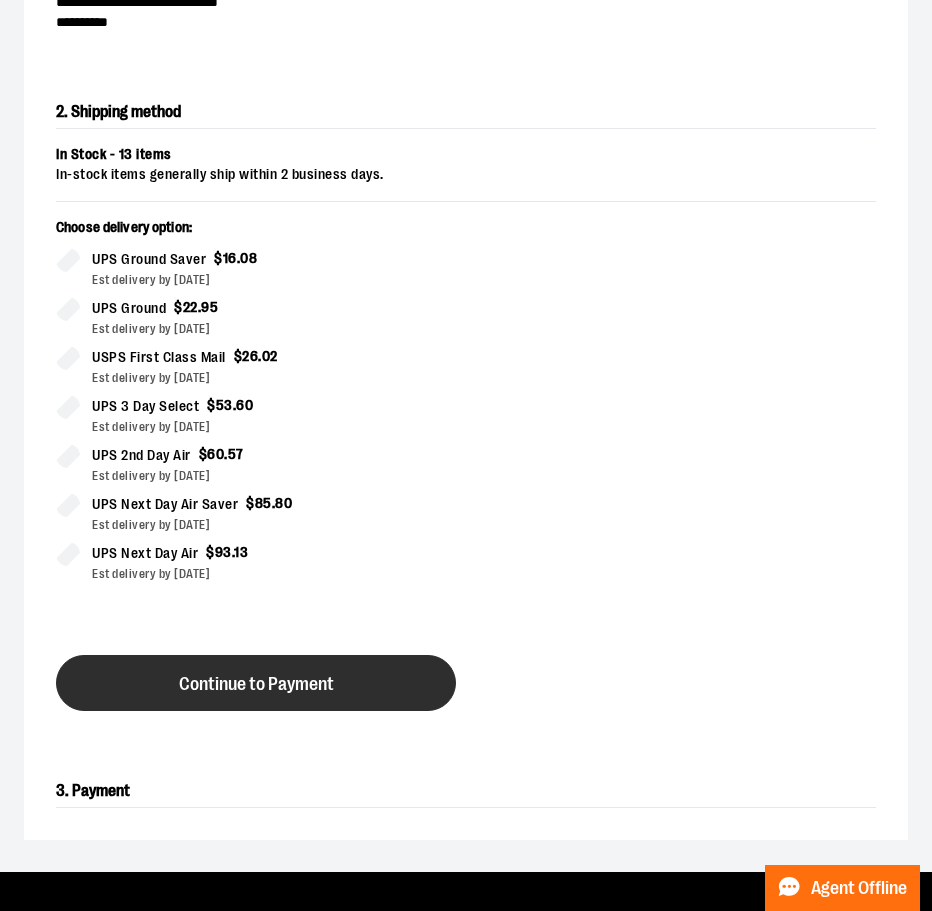 click on "Continue to Payment" at bounding box center (256, 684) 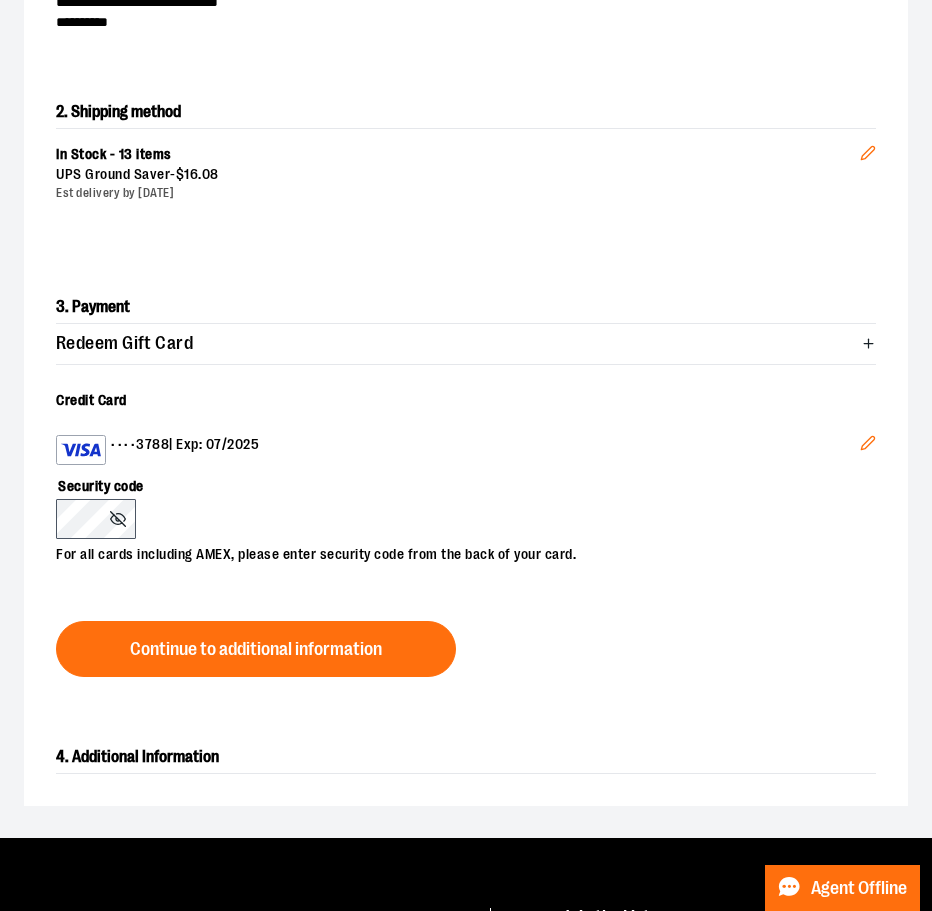 click on "Edit" at bounding box center (868, 446) 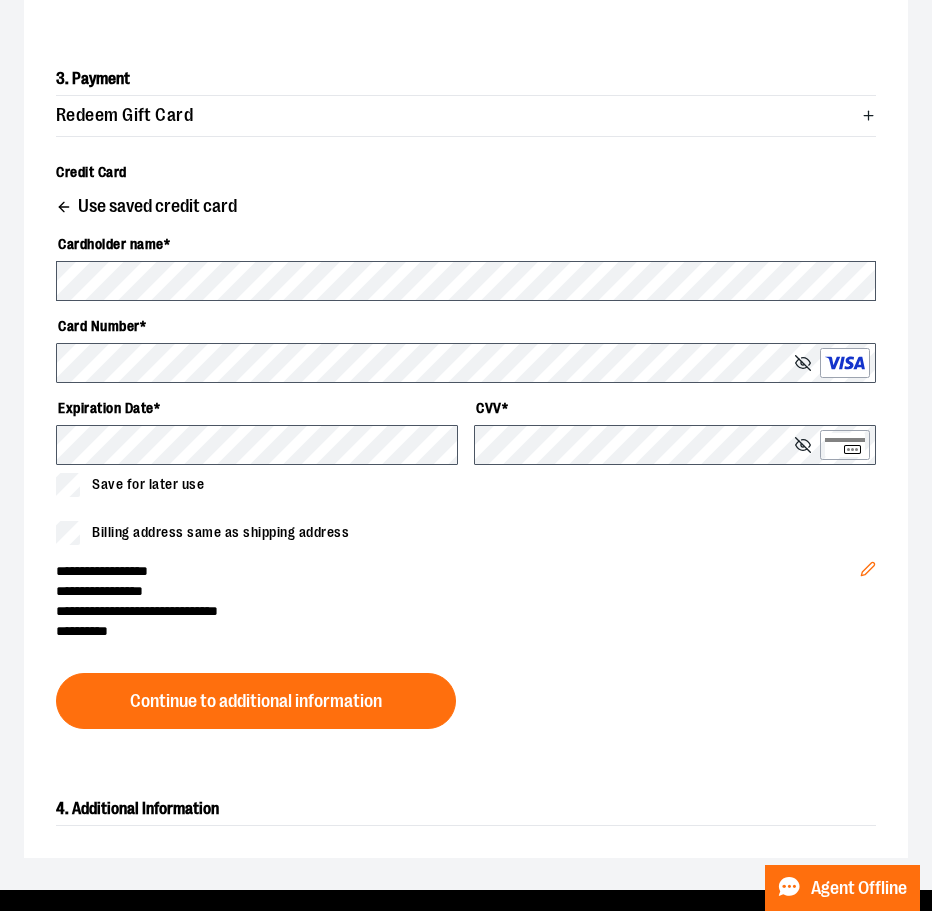 scroll, scrollTop: 932, scrollLeft: 0, axis: vertical 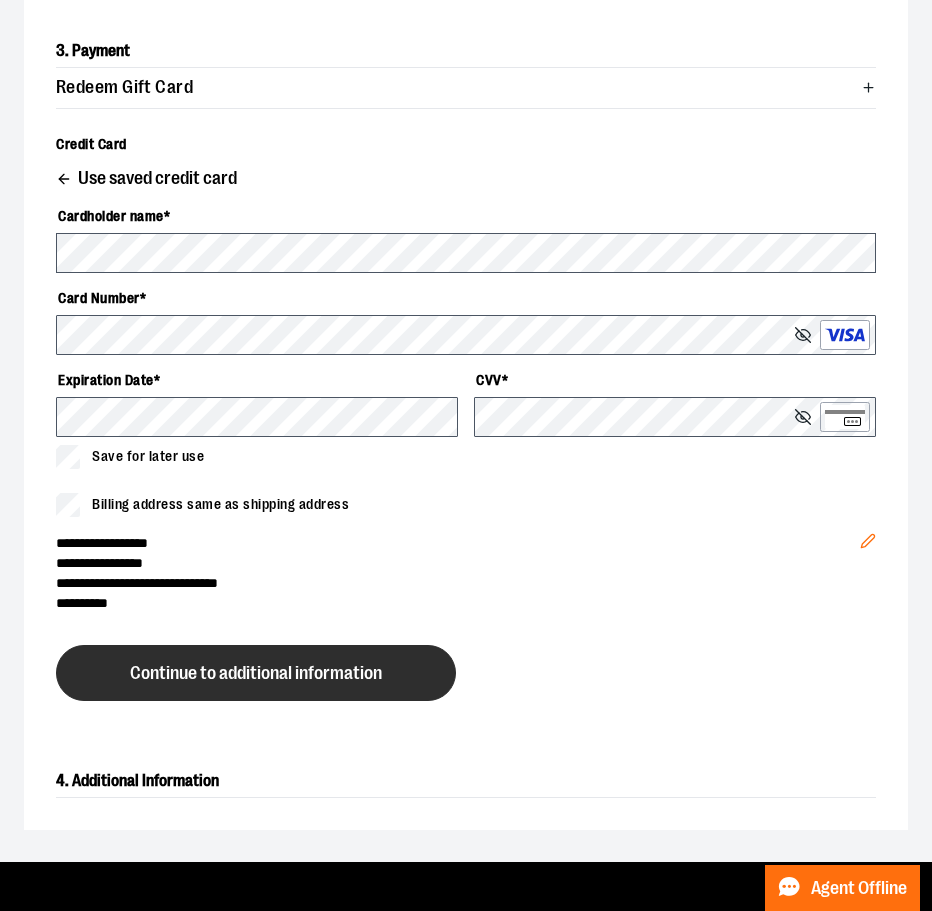 click on "Continue to additional information" at bounding box center (256, 673) 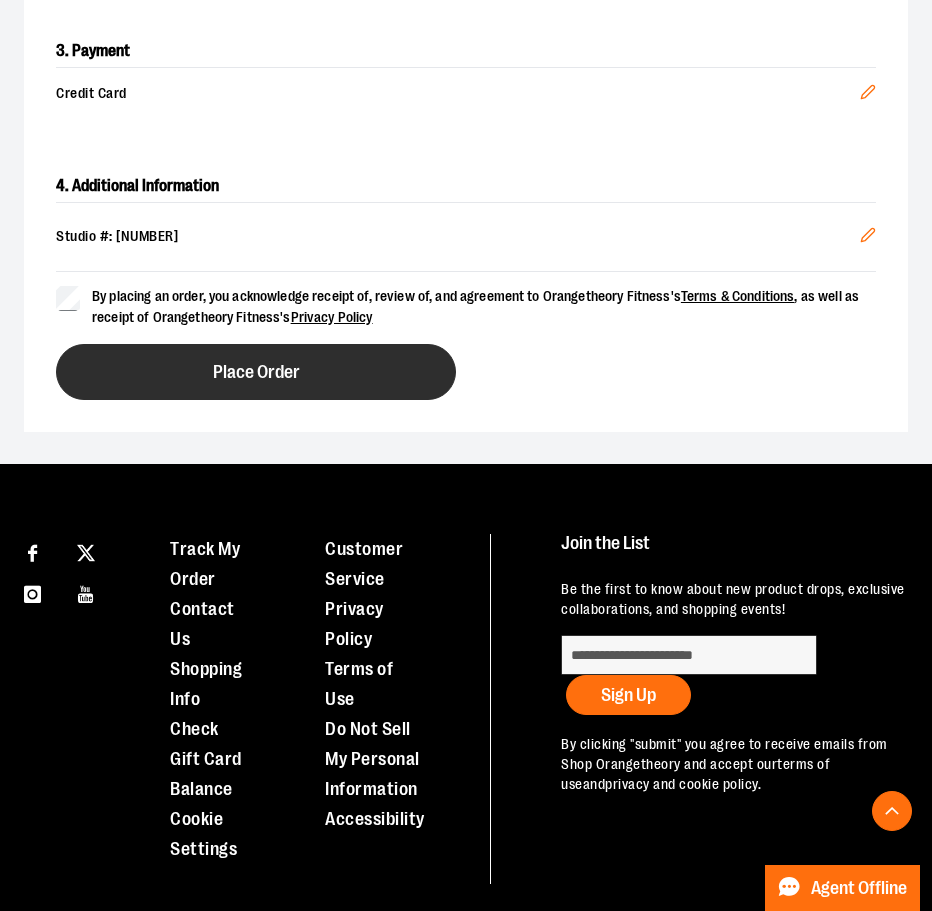 click on "Place Order" at bounding box center [256, 372] 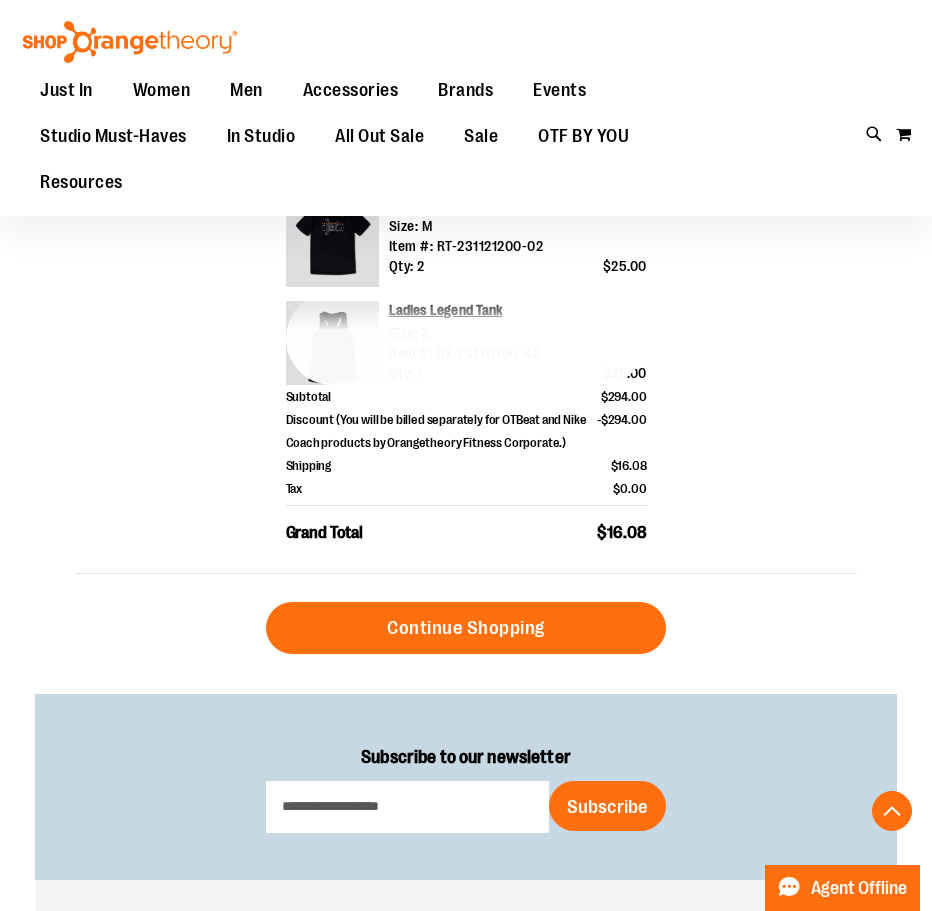 scroll, scrollTop: 804, scrollLeft: 0, axis: vertical 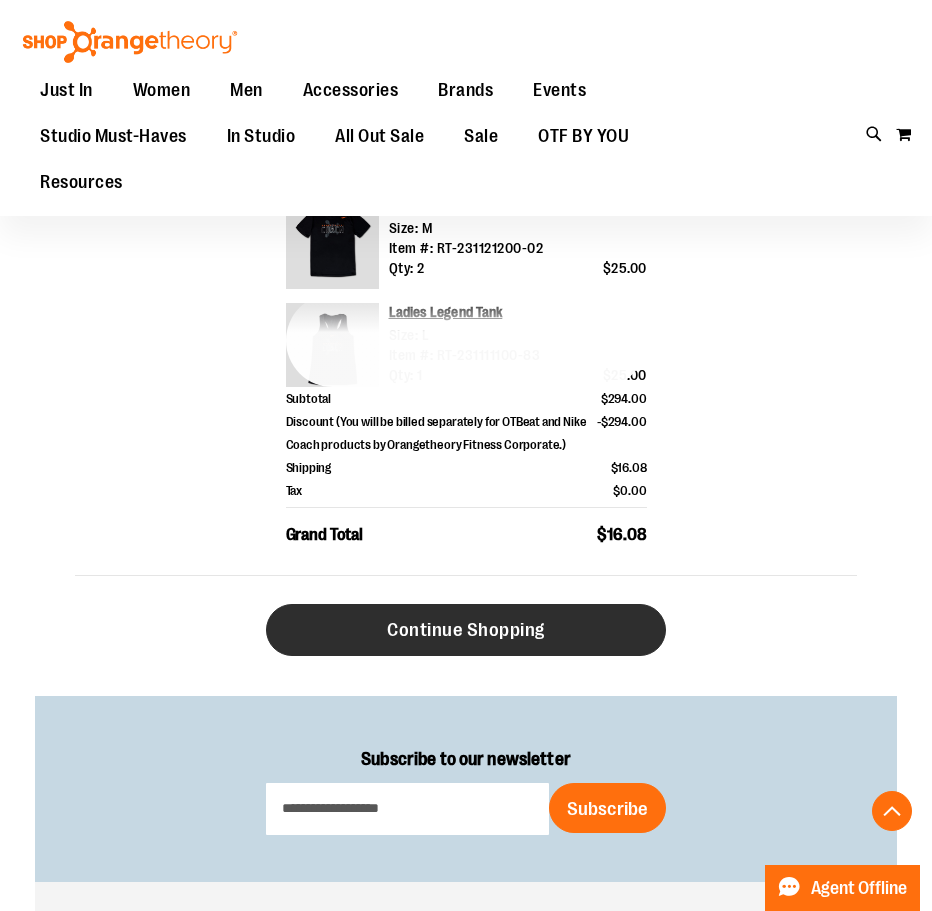 click on "Continue Shopping" at bounding box center (466, 630) 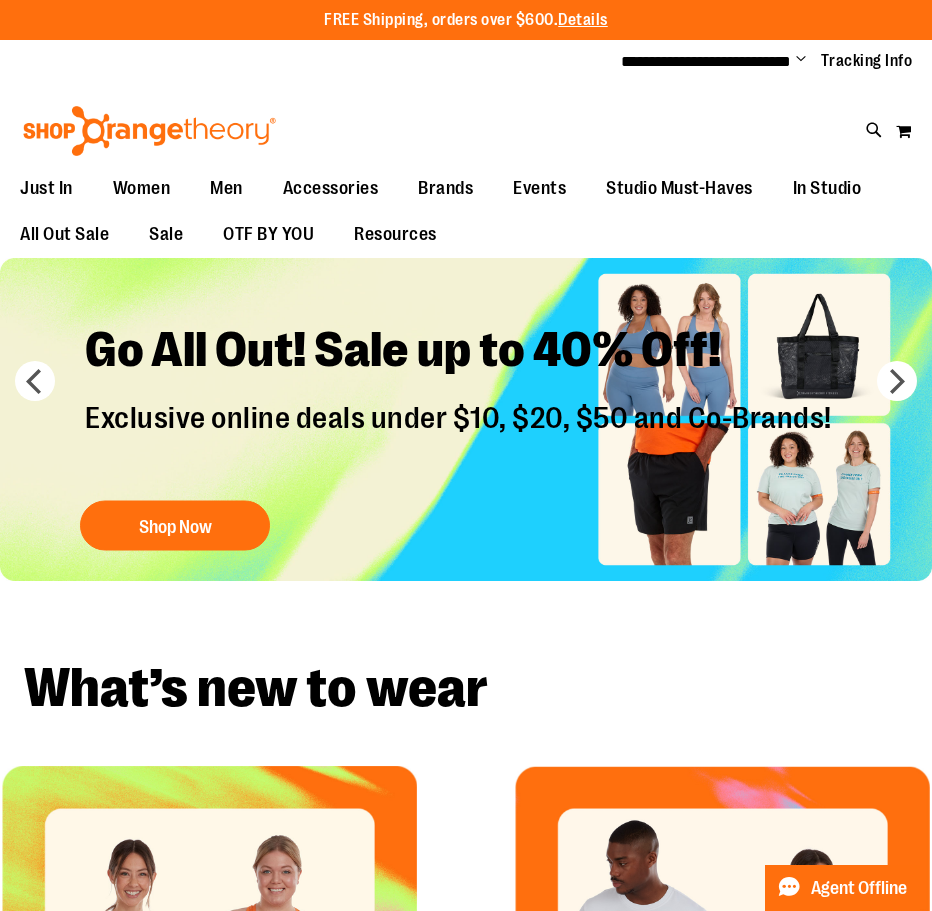 scroll, scrollTop: 0, scrollLeft: 0, axis: both 